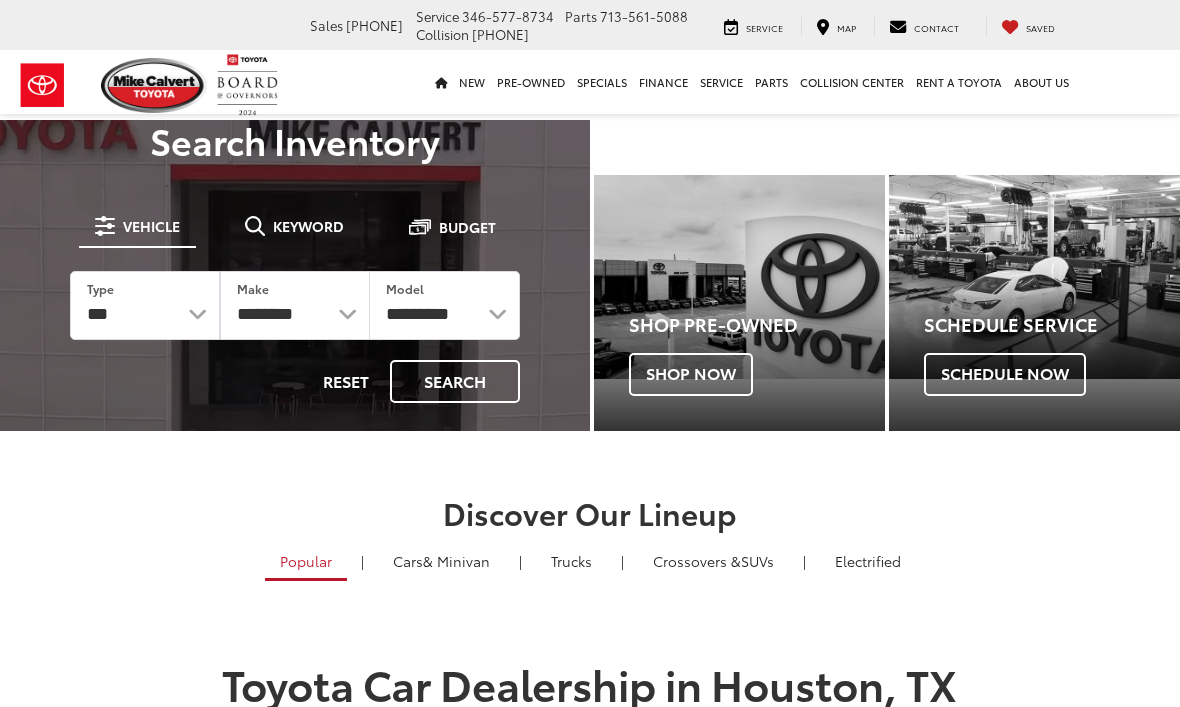 scroll, scrollTop: 0, scrollLeft: 0, axis: both 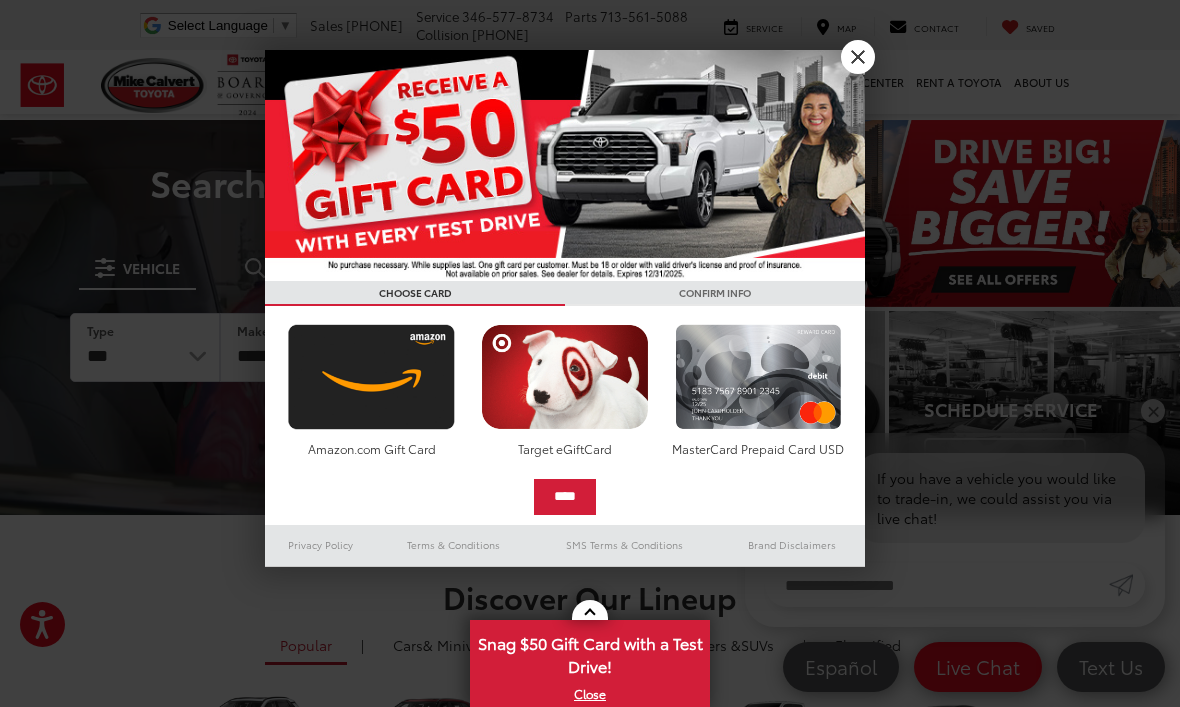 click on "X" at bounding box center (858, 57) 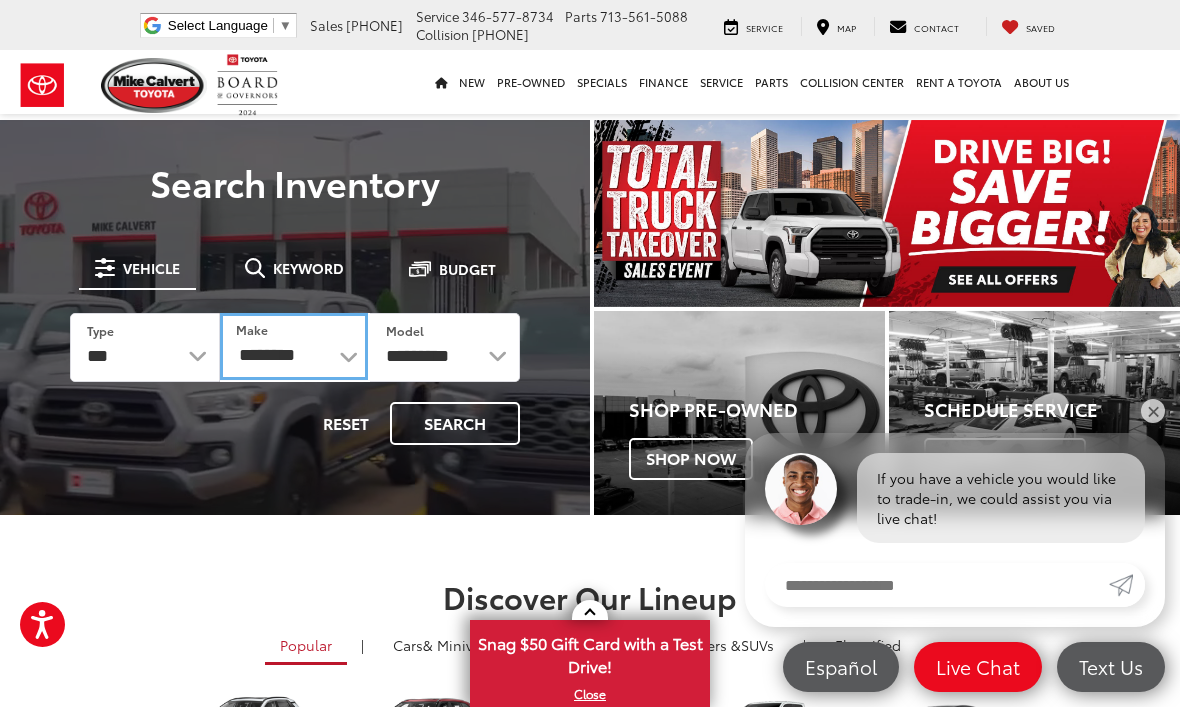 click on "**********" at bounding box center (294, 346) 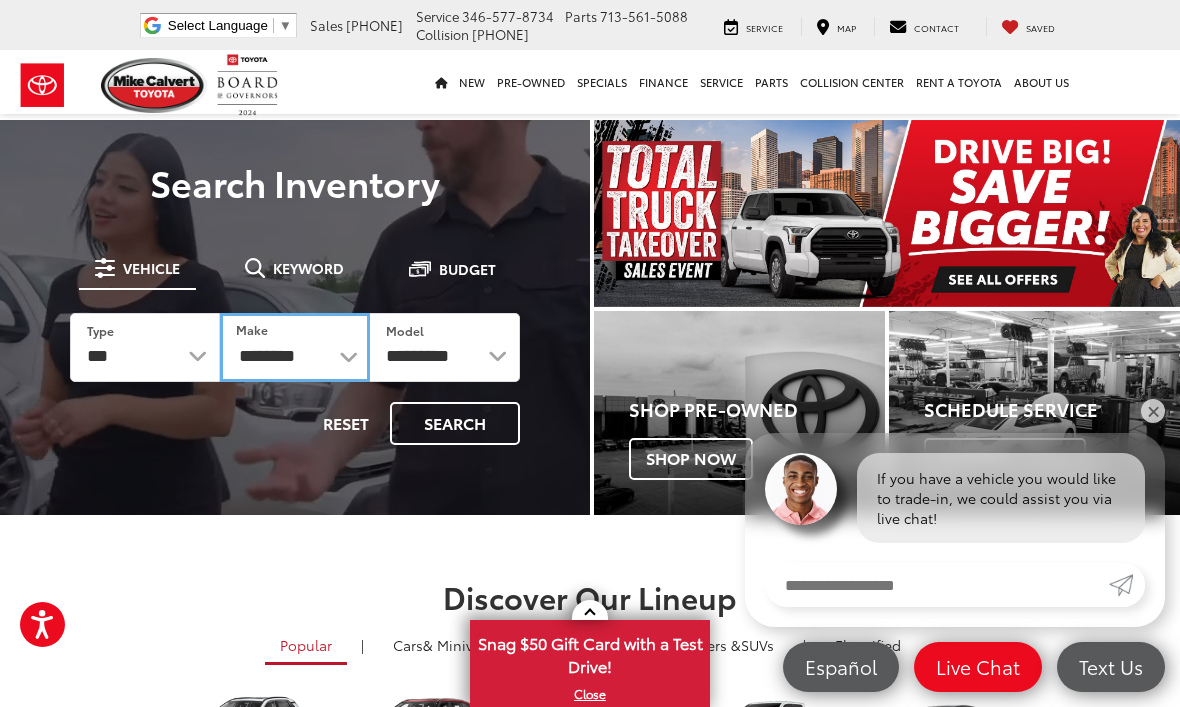 select on "*********" 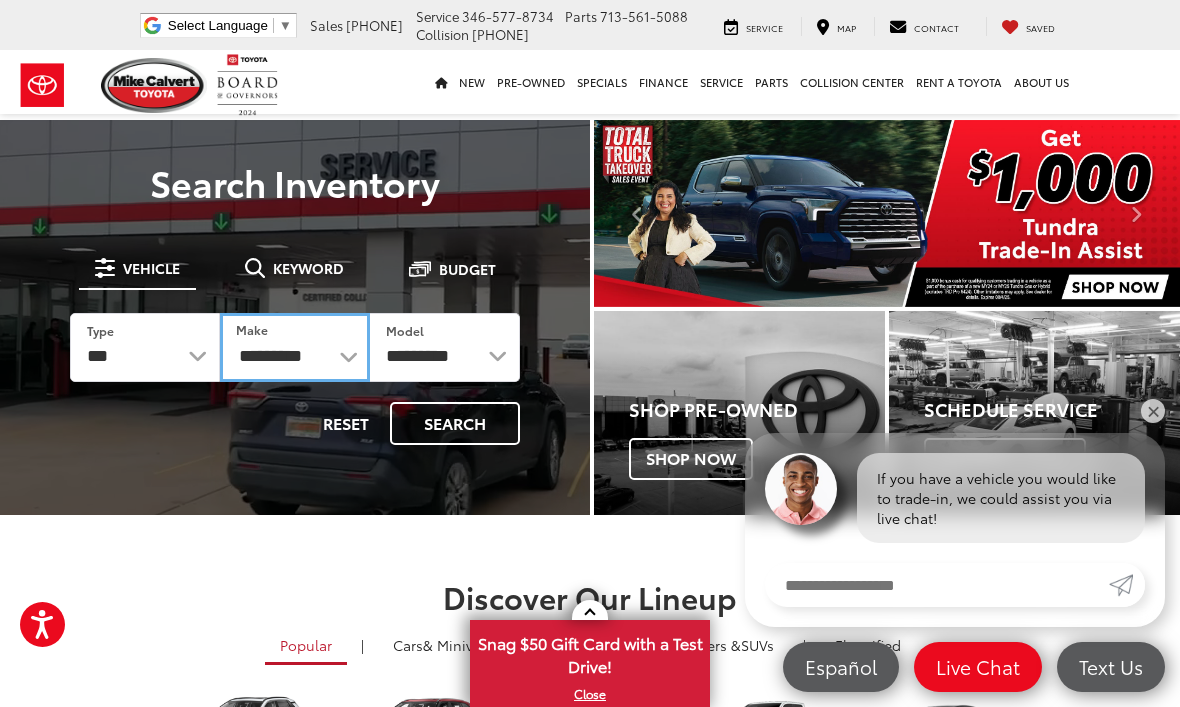 click on "**********" at bounding box center [295, 347] 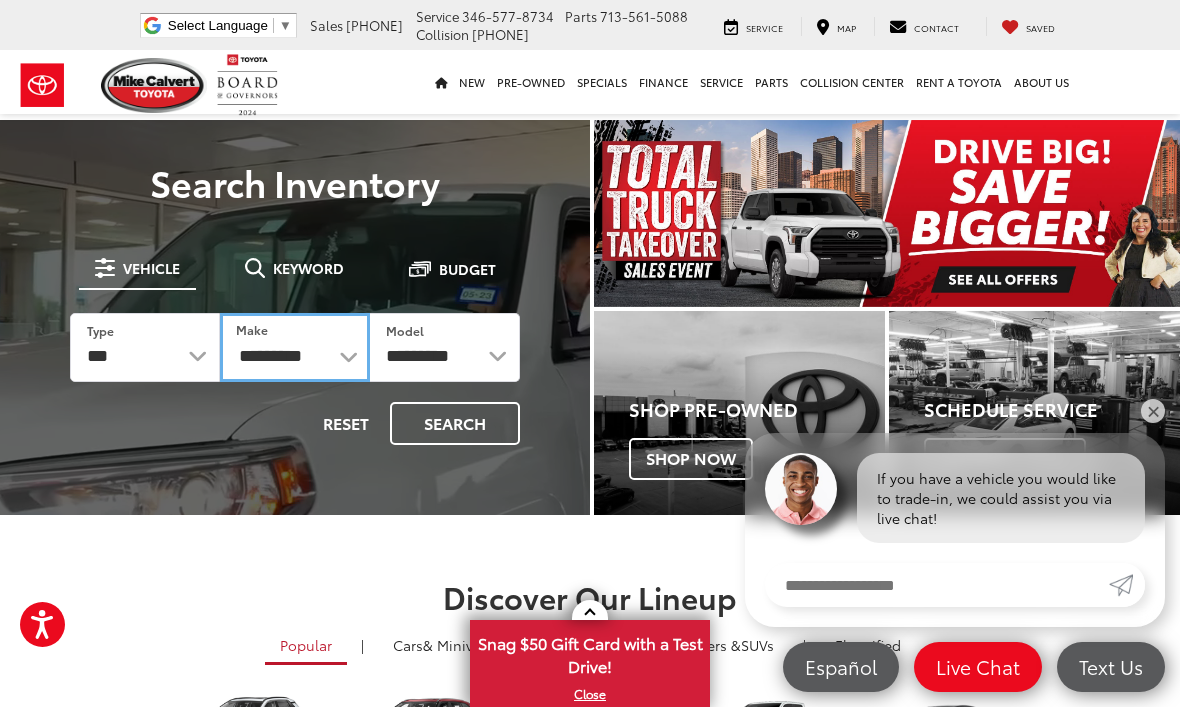 select 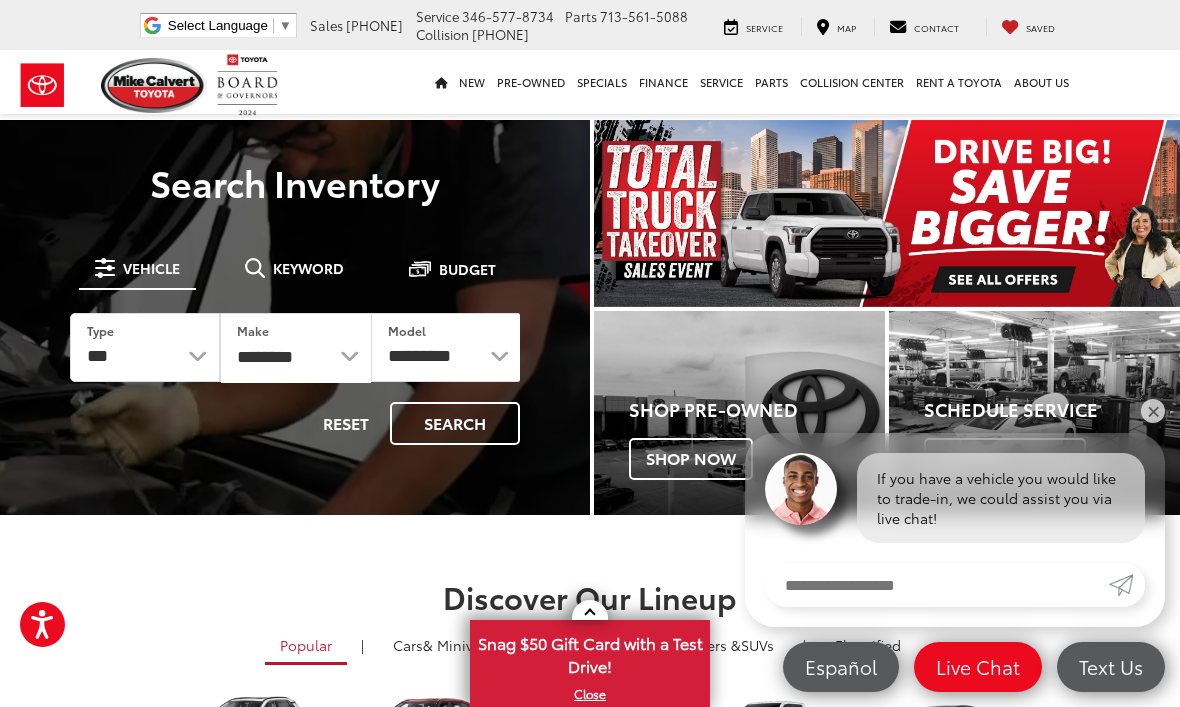 click on "Search" at bounding box center [455, 423] 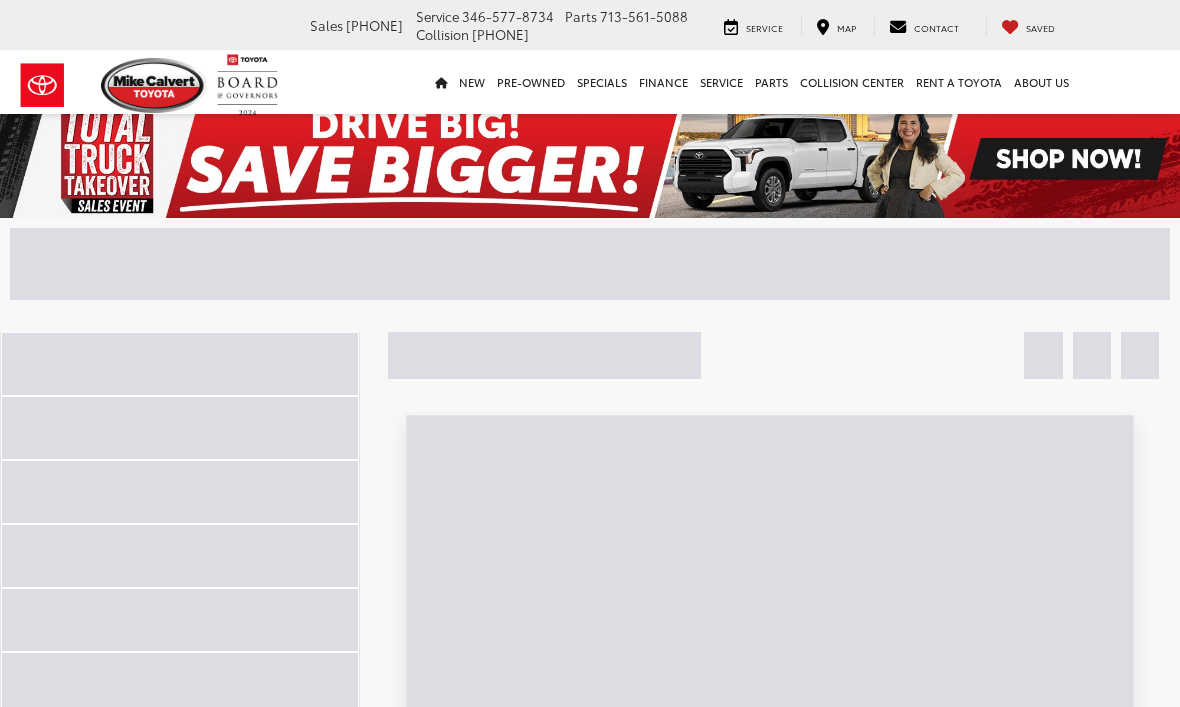 scroll, scrollTop: 0, scrollLeft: 0, axis: both 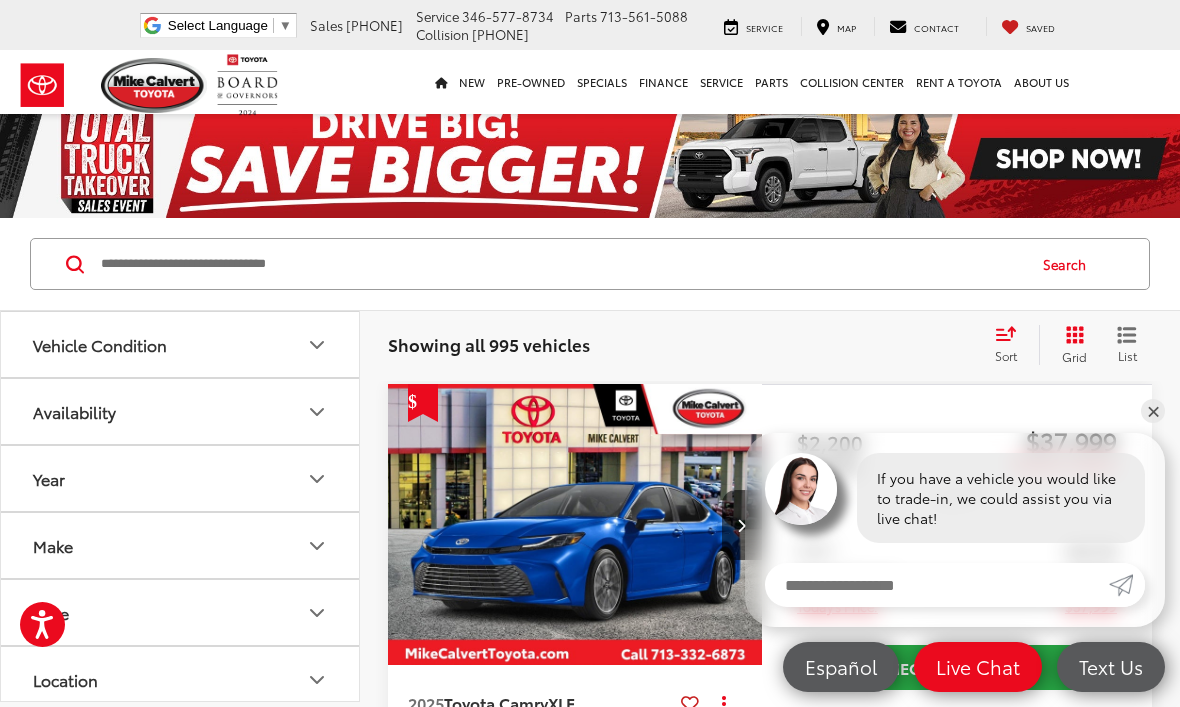 click 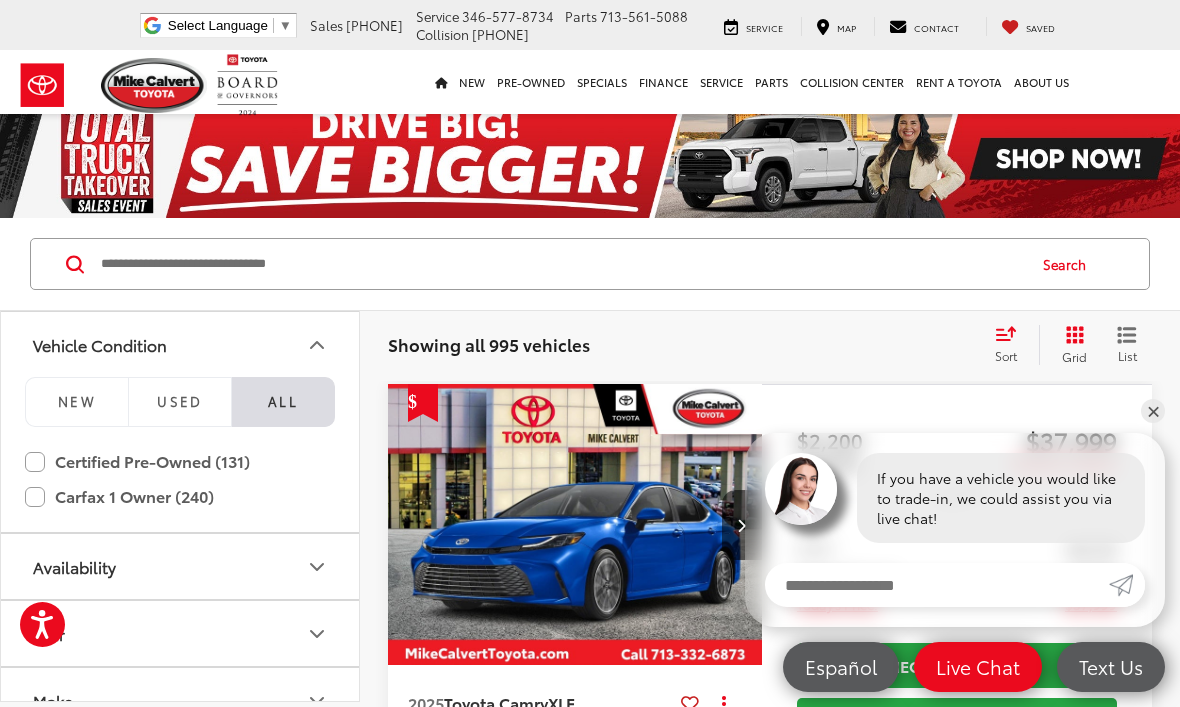 click on "Used" at bounding box center (180, 401) 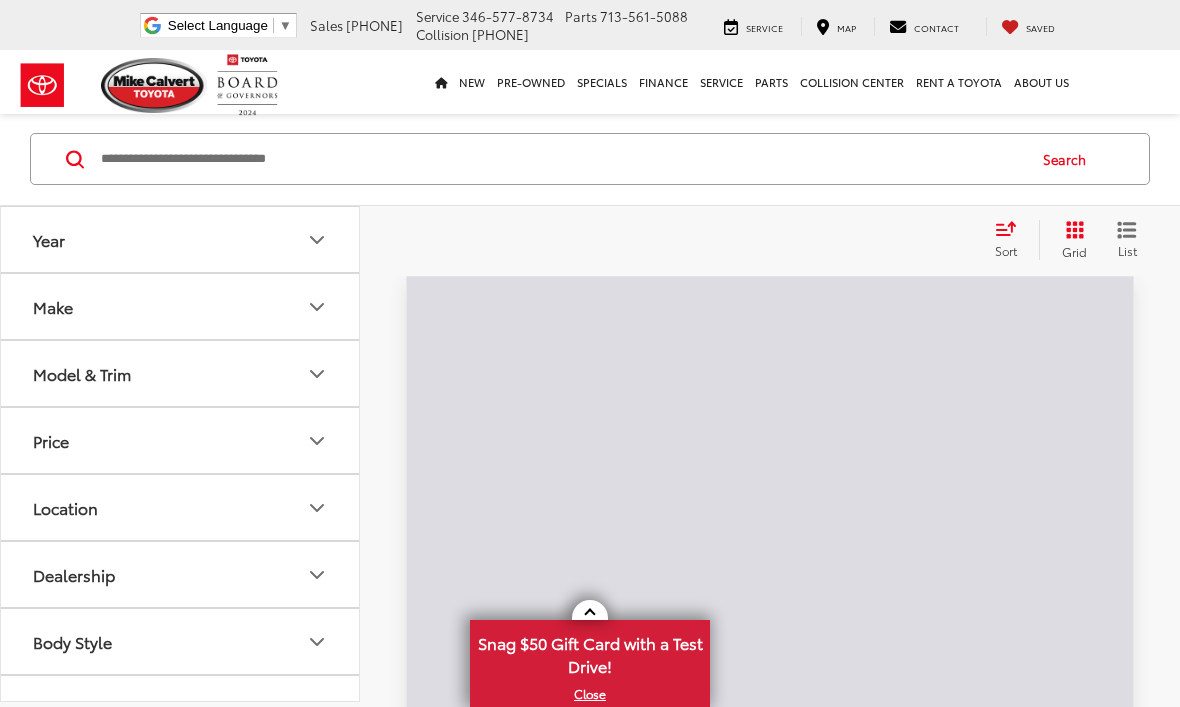 scroll, scrollTop: 0, scrollLeft: 0, axis: both 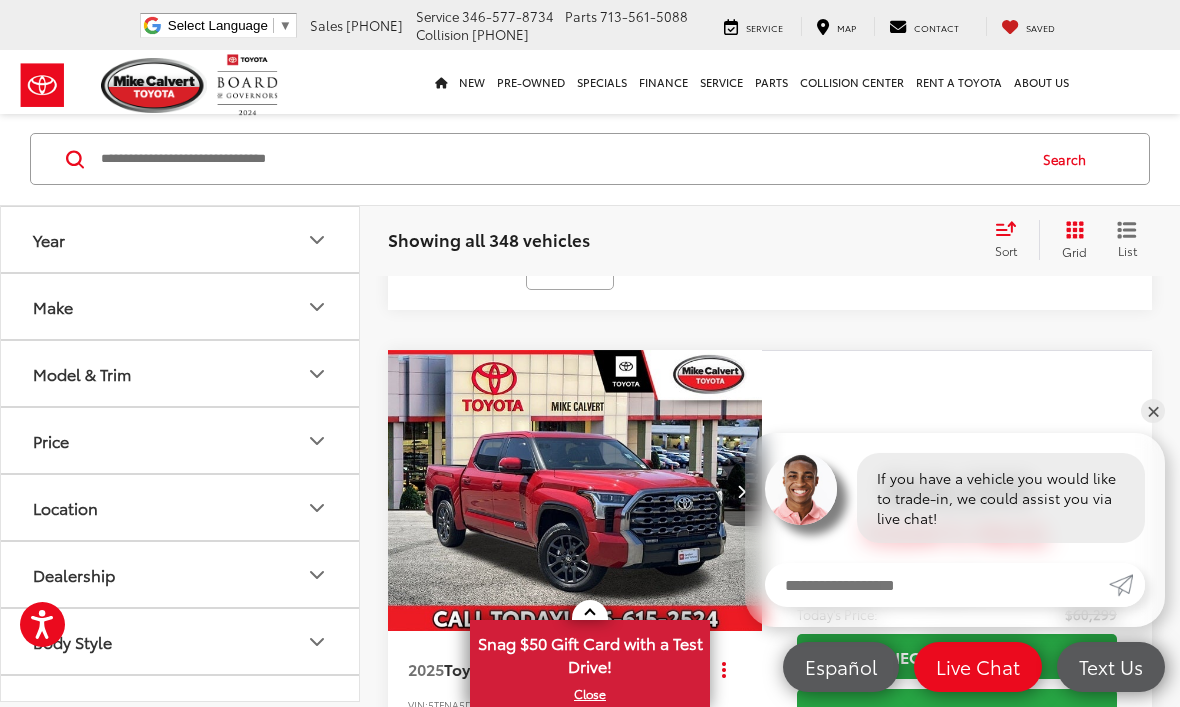 click 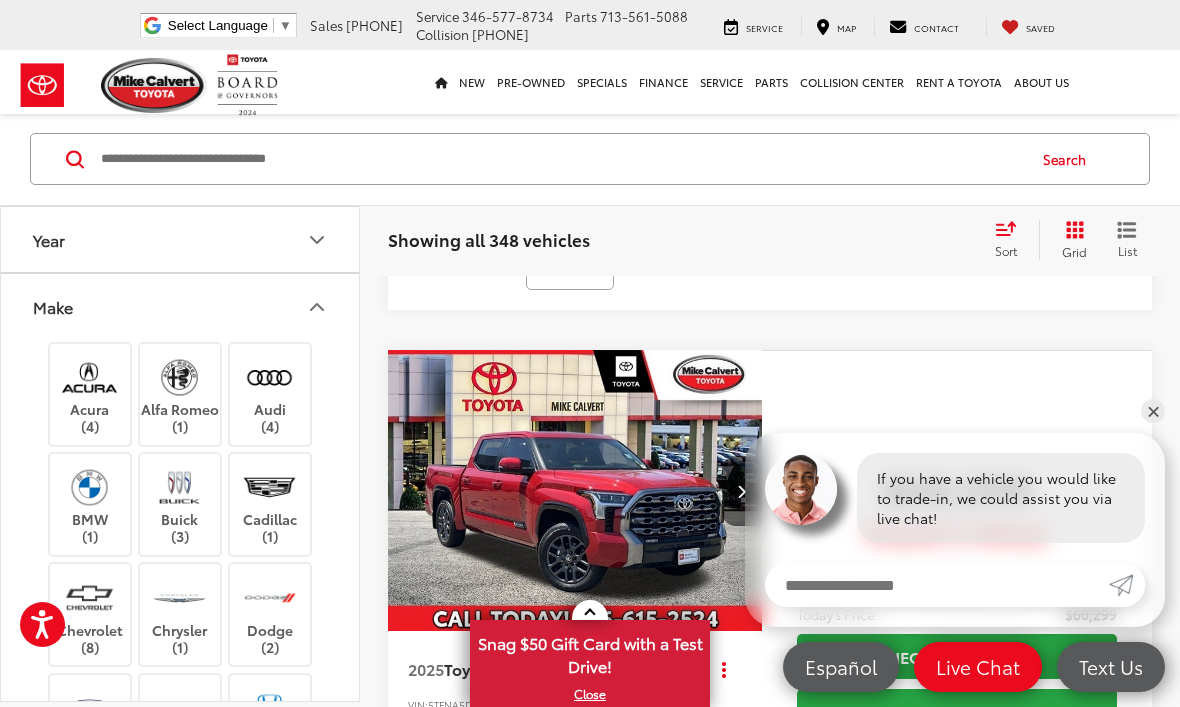 click at bounding box center [89, 597] 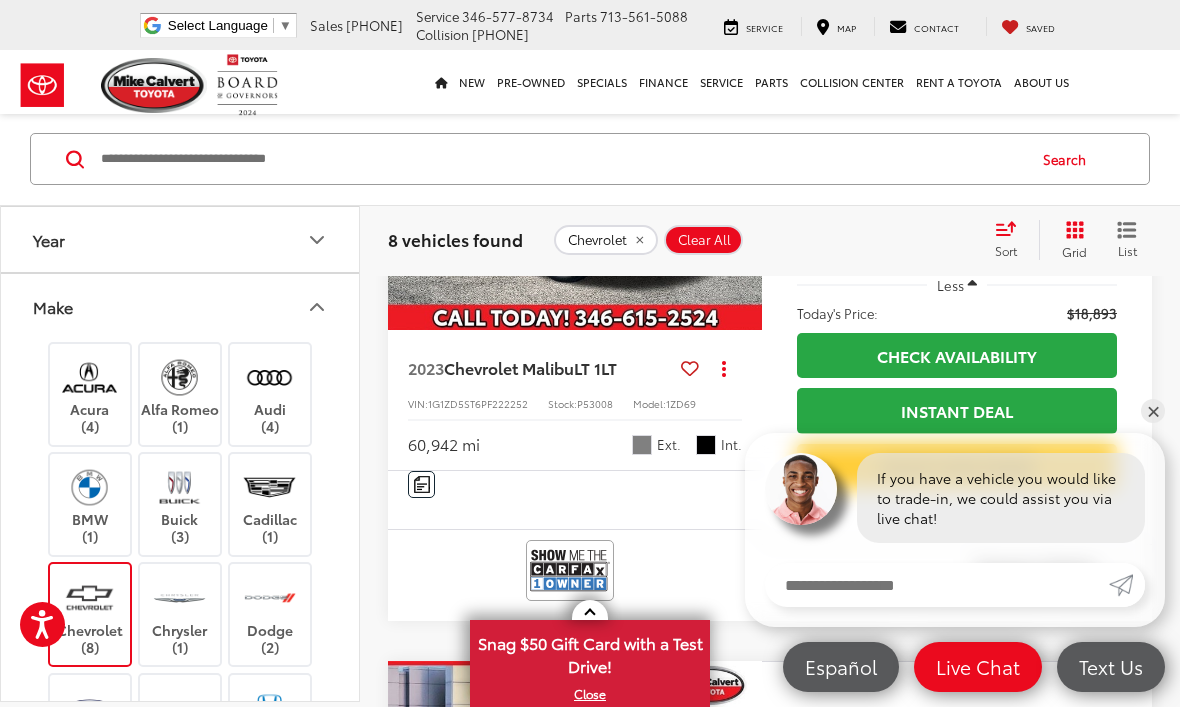 scroll, scrollTop: 208, scrollLeft: 0, axis: vertical 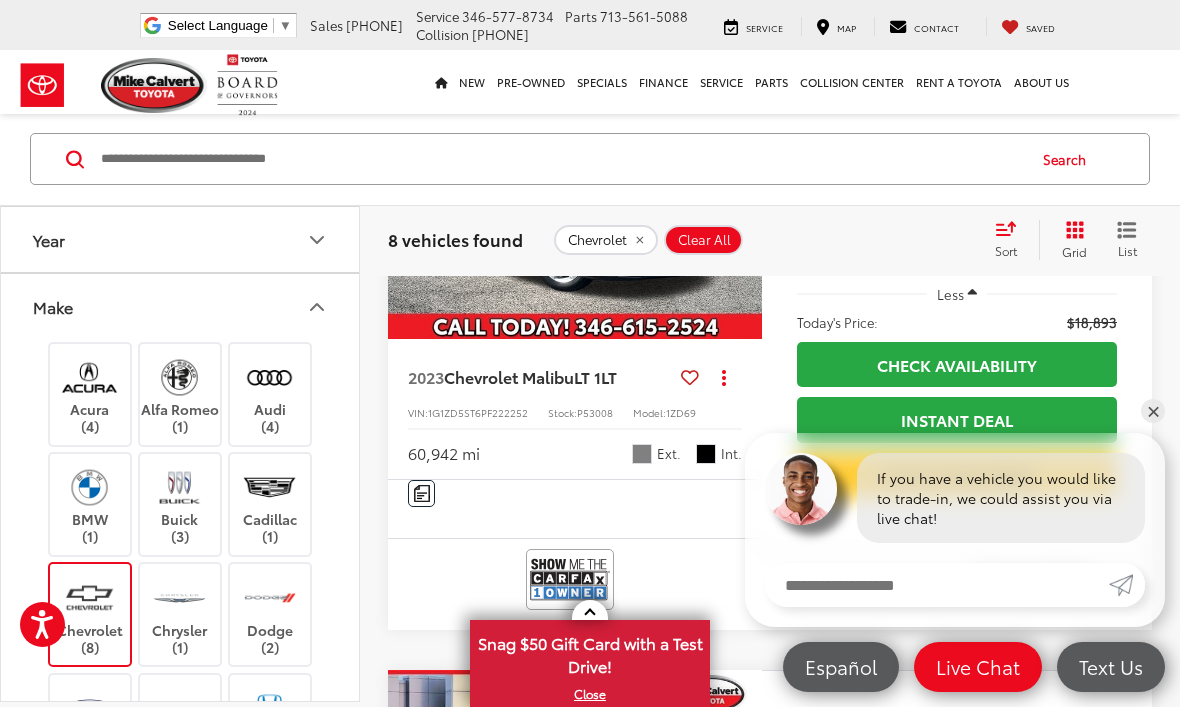 click at bounding box center (89, 708) 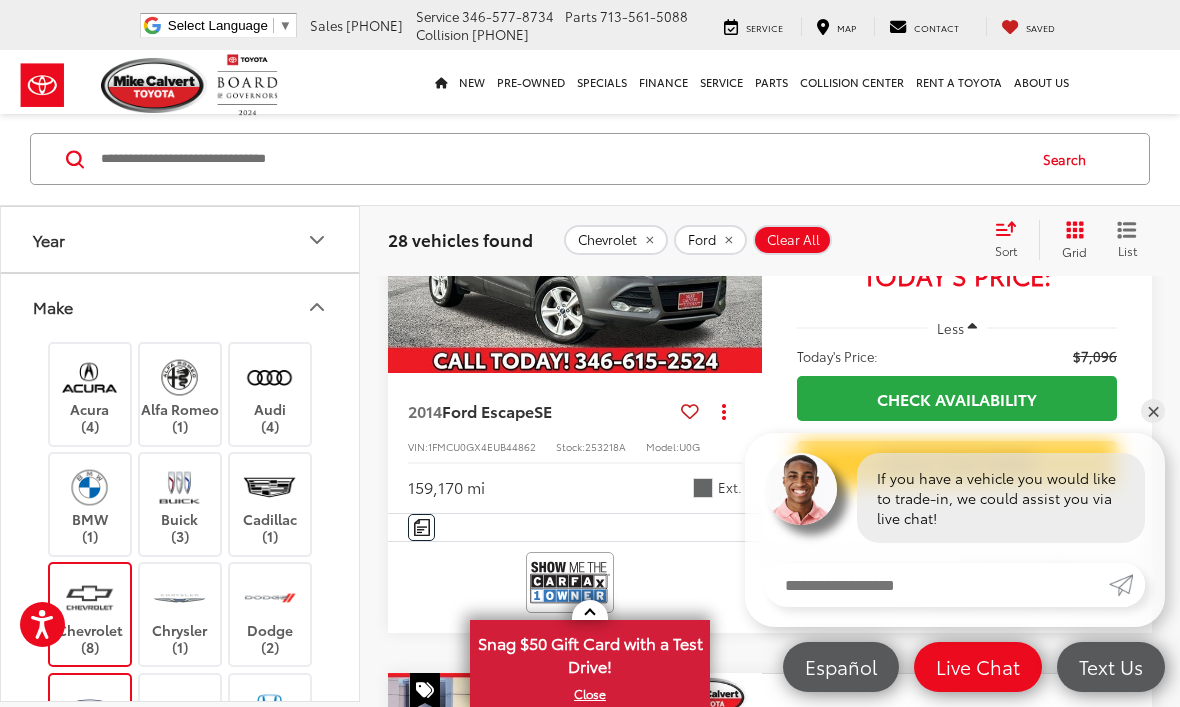 scroll, scrollTop: 246, scrollLeft: 0, axis: vertical 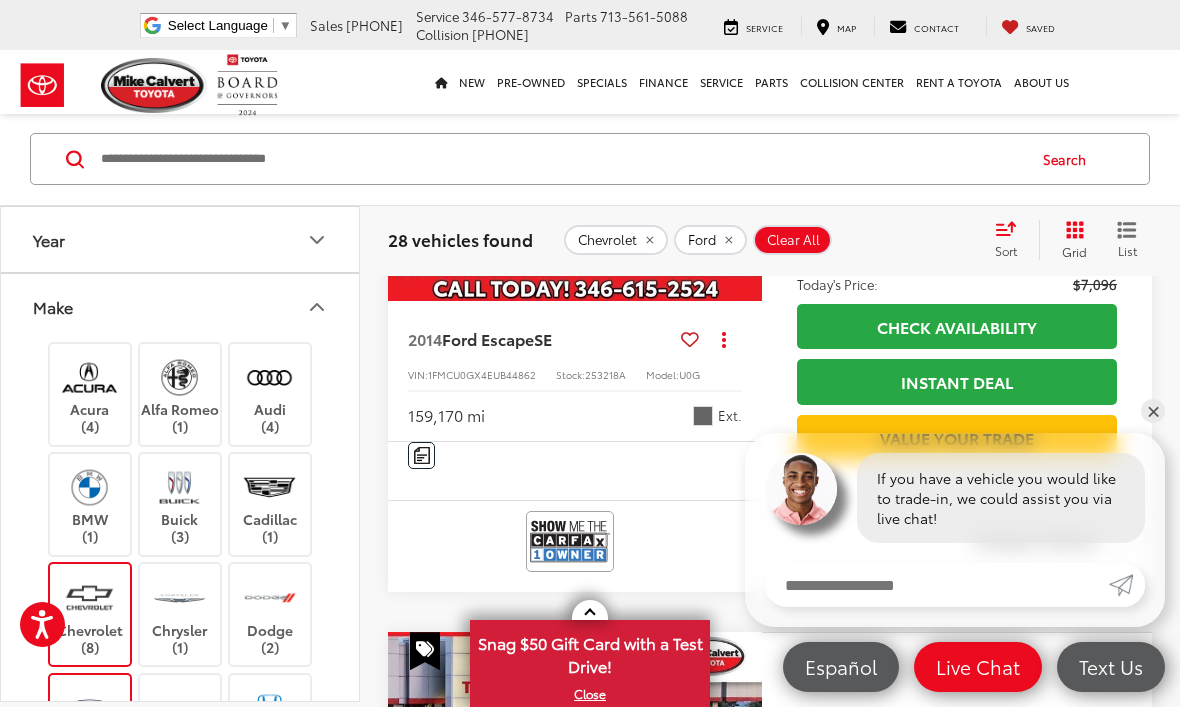 click at bounding box center (179, 708) 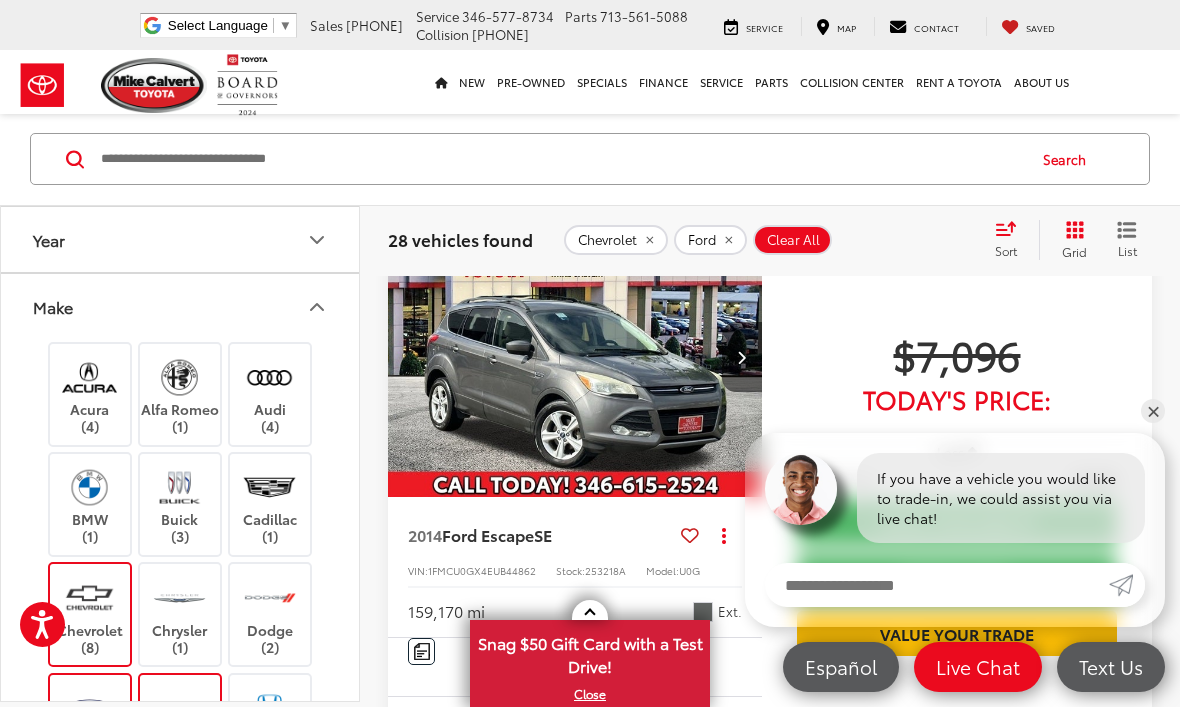 scroll, scrollTop: 54, scrollLeft: 0, axis: vertical 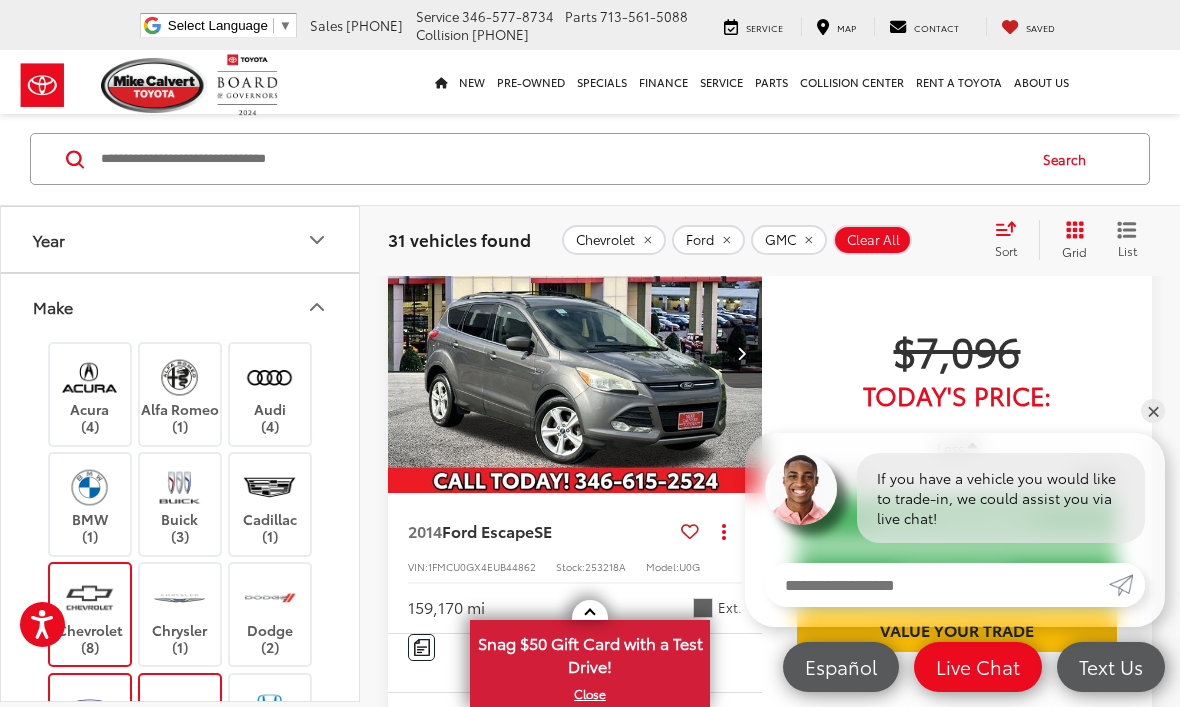 click at bounding box center [269, 708] 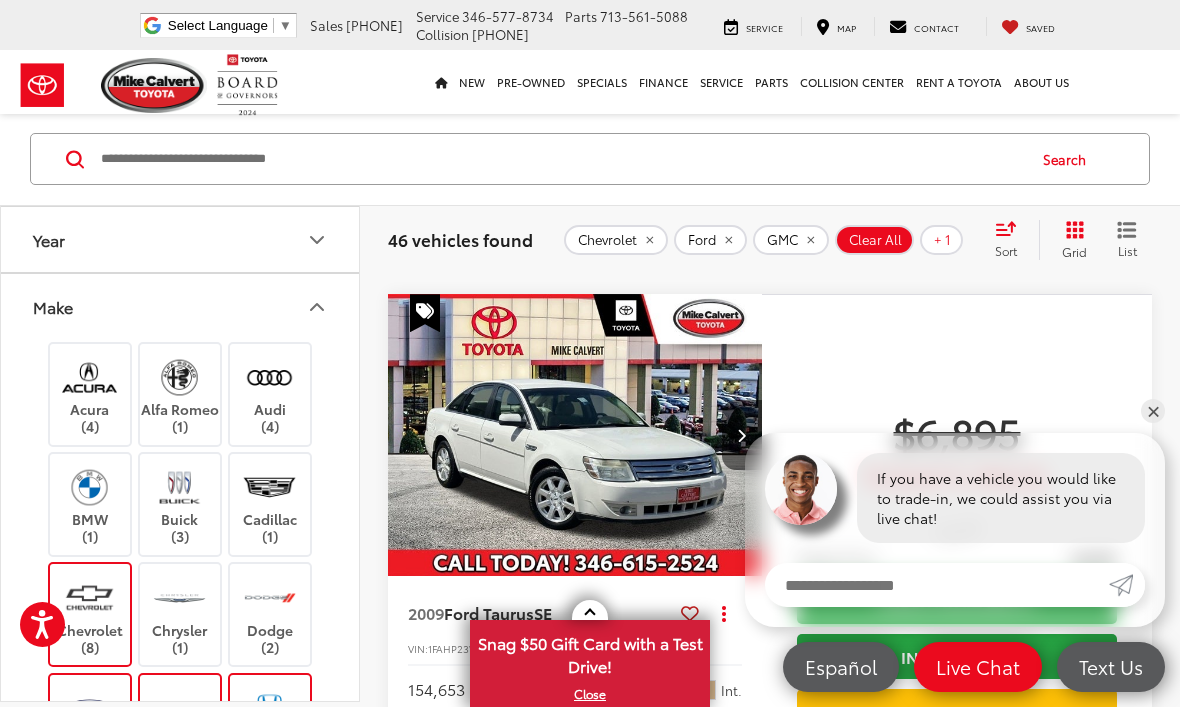 scroll, scrollTop: 1191, scrollLeft: 0, axis: vertical 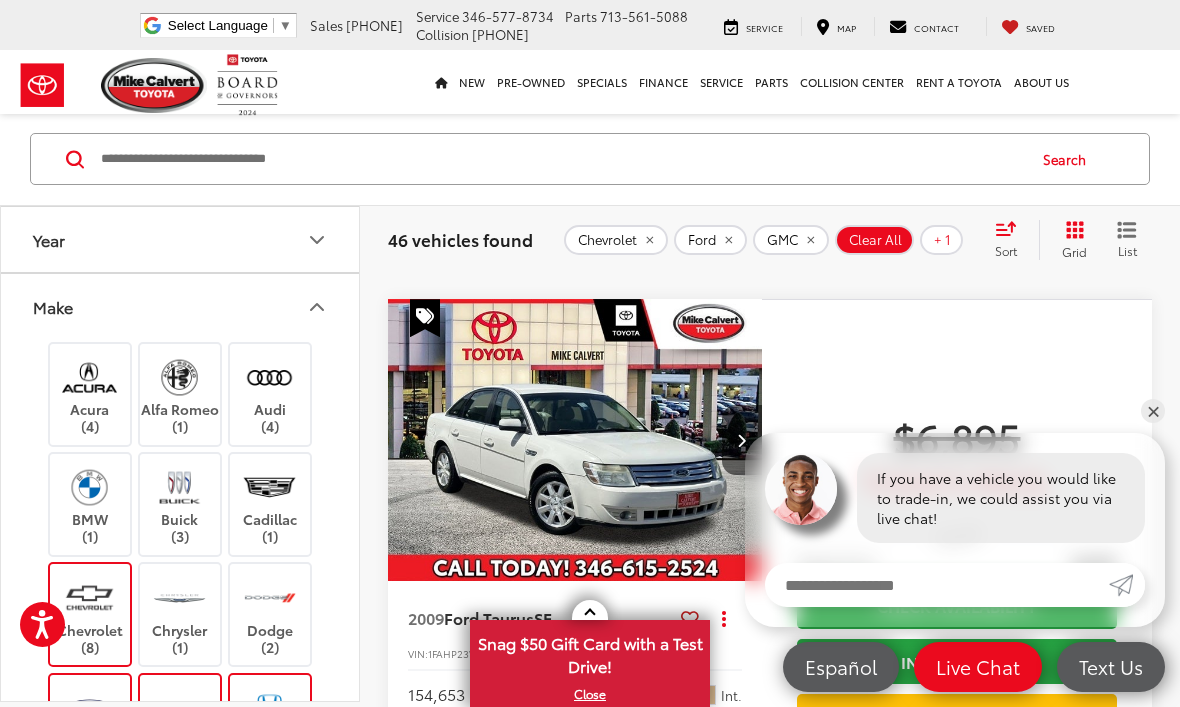 click on "Acura   (4)   Alfa Romeo   (1)   Audi   (4)   BMW   (1)   Buick   (3)   Cadillac   (1)   Chevrolet   (8)   Chrysler   (1)   Dodge   (2)   Ford   (20)   GMC   (3)   Honda   (15)   Hyundai   (12)   Jeep   (8)   Kia   (3)   Land Rover   (1)   Lexus   (7)   Mazda   (5)   Mercedes-Benz   (1)   Mitsubishi   (1)   Nissan   (12)   RAM   (4)   Subaru   (5)   Tesla   (1)   Toyota   (222)   Volkswagen   (2)   Volvo   (1)" at bounding box center (180, 773) 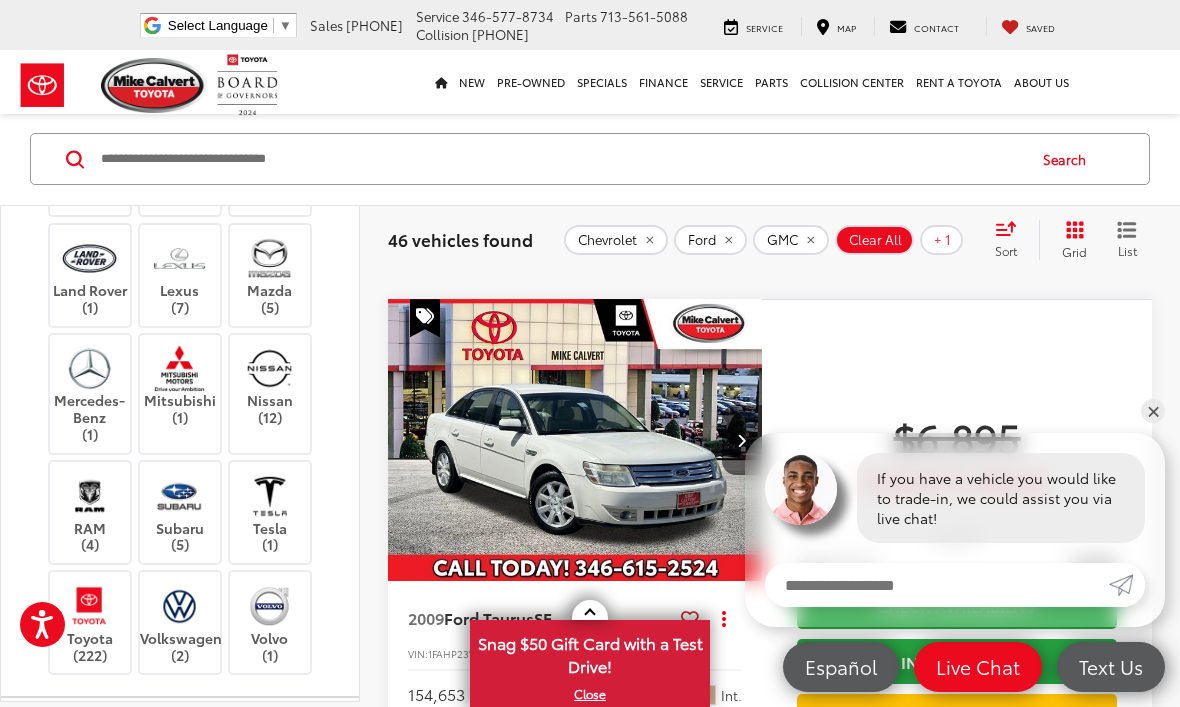 scroll, scrollTop: 679, scrollLeft: 0, axis: vertical 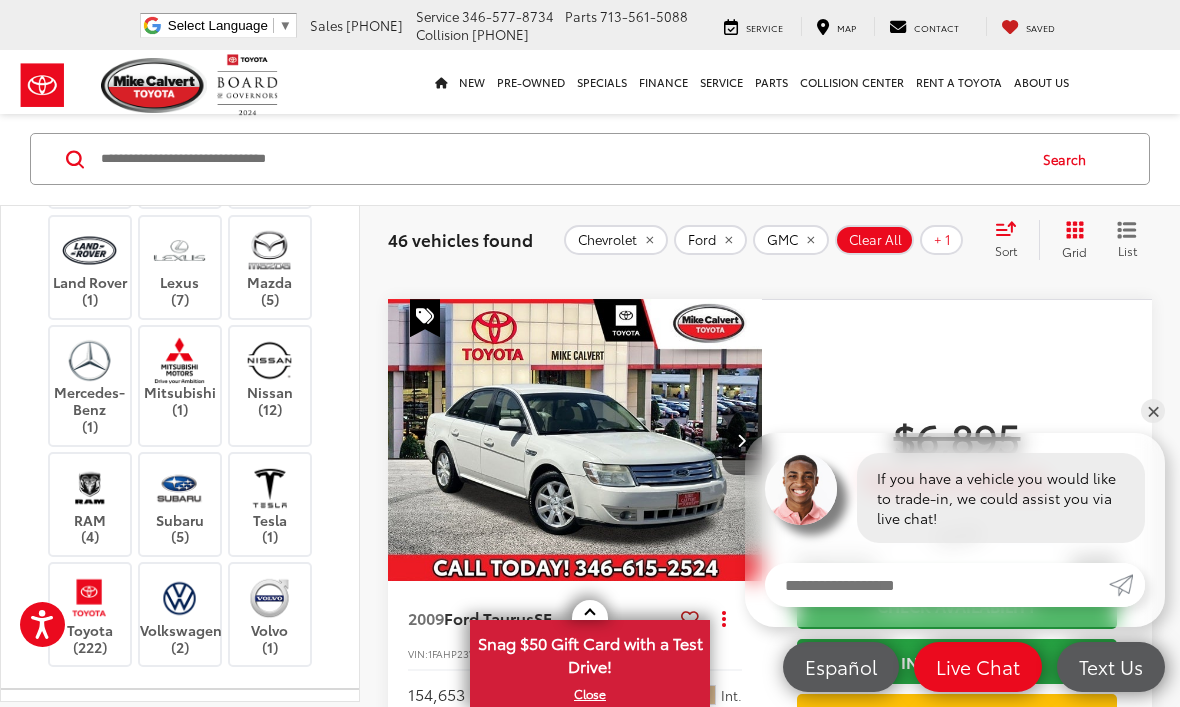 click at bounding box center [269, 360] 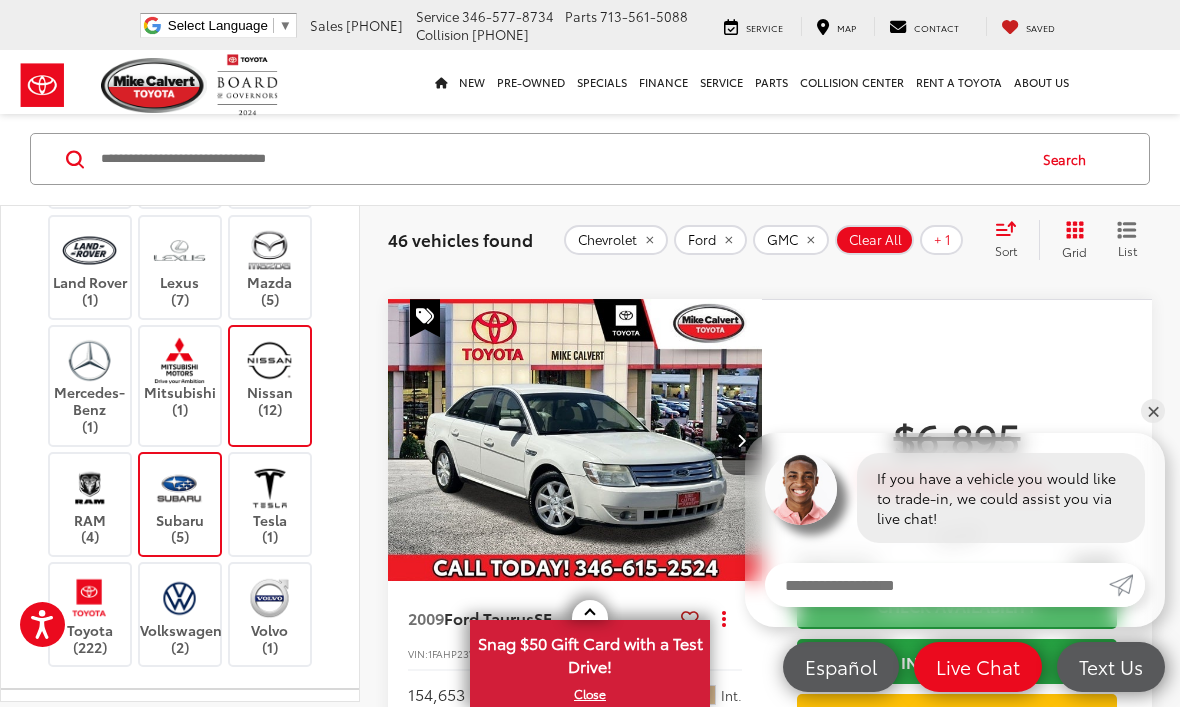 click at bounding box center (89, 597) 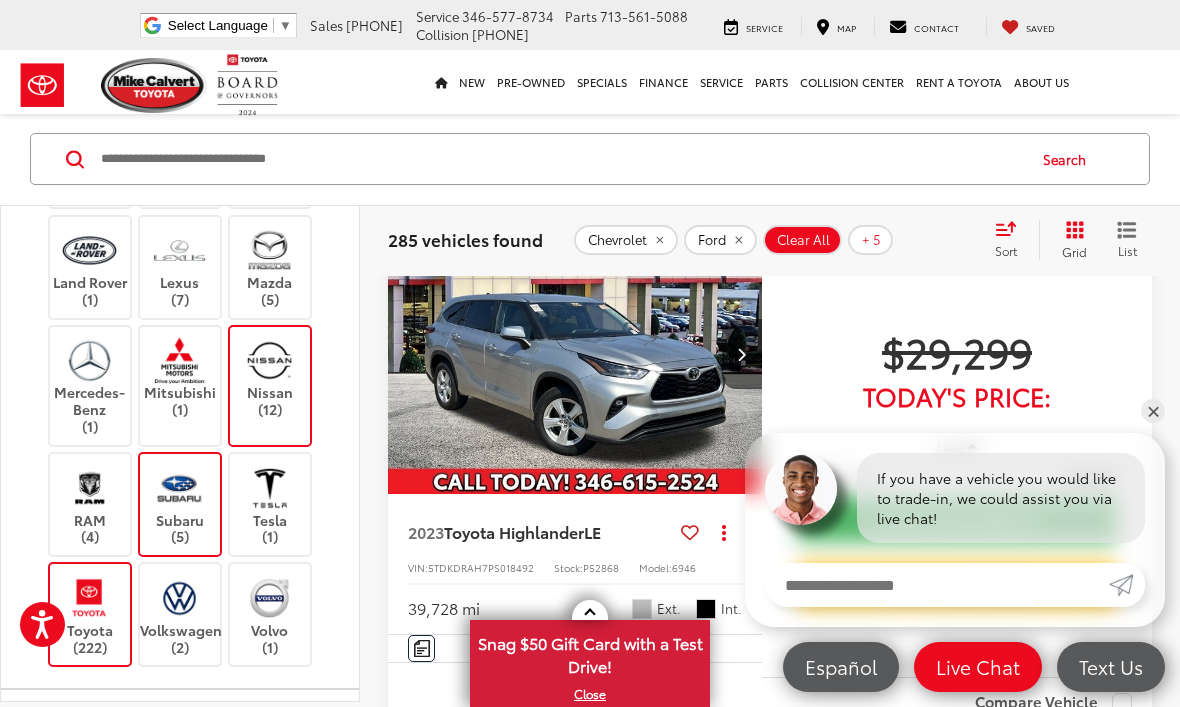 scroll, scrollTop: 33, scrollLeft: 0, axis: vertical 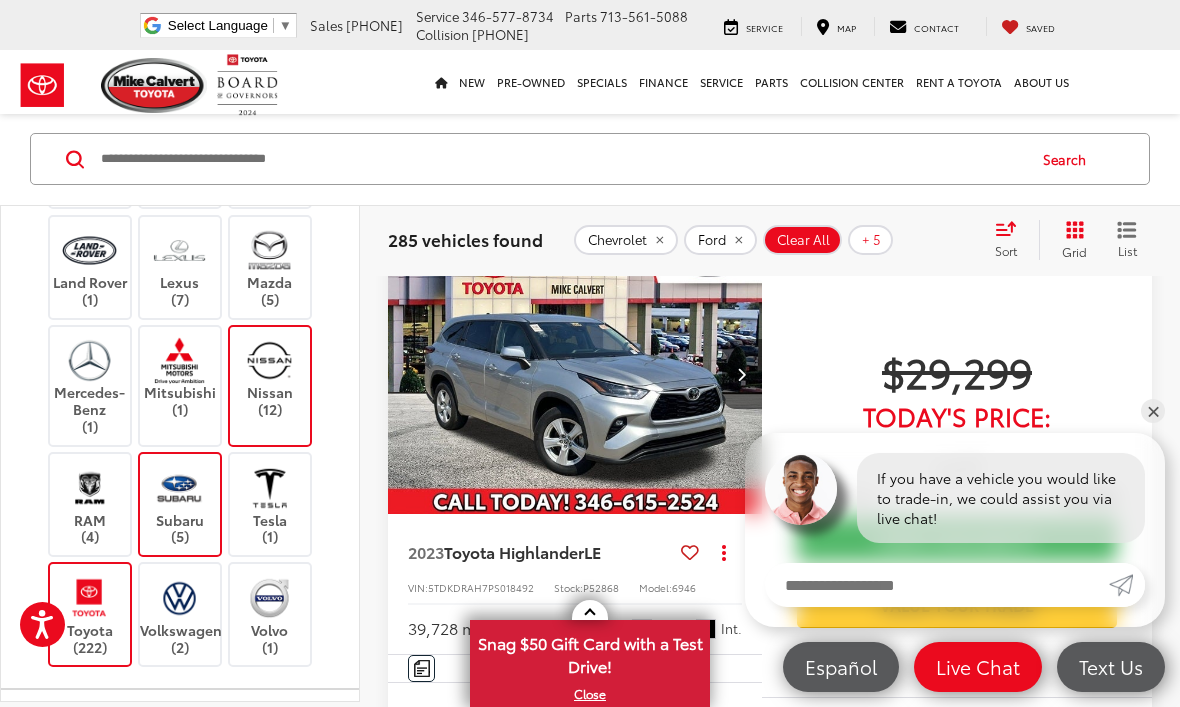 click at bounding box center [269, 250] 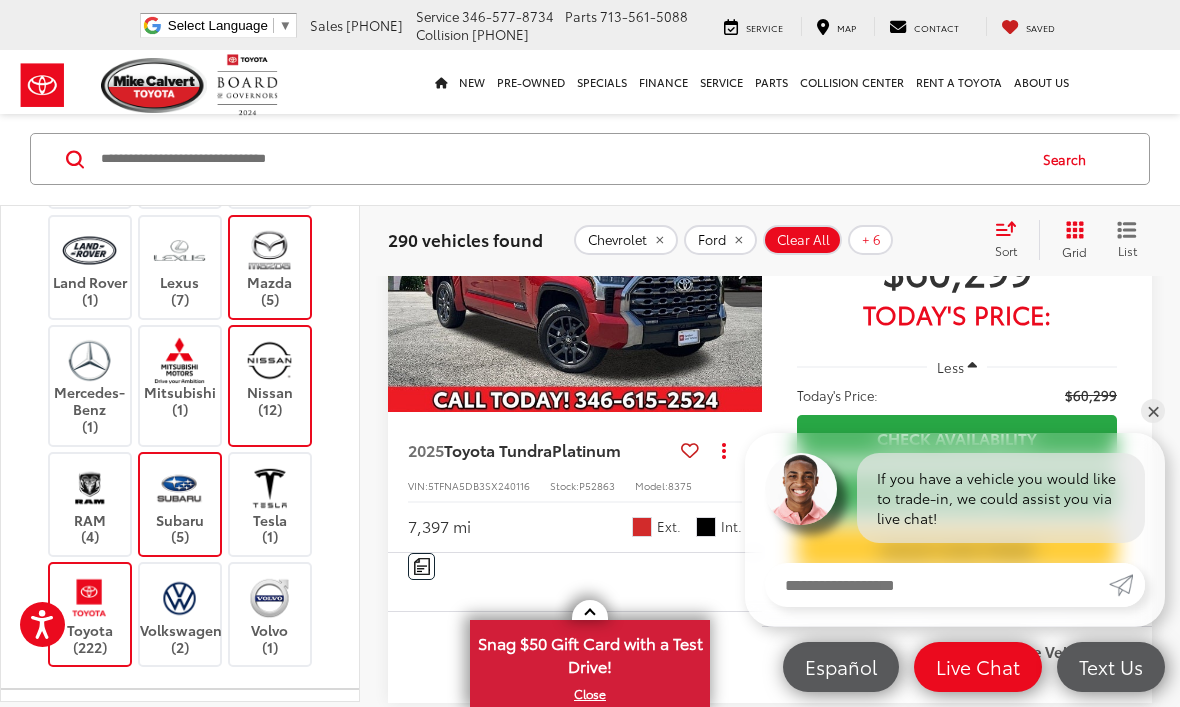 scroll, scrollTop: 758, scrollLeft: 0, axis: vertical 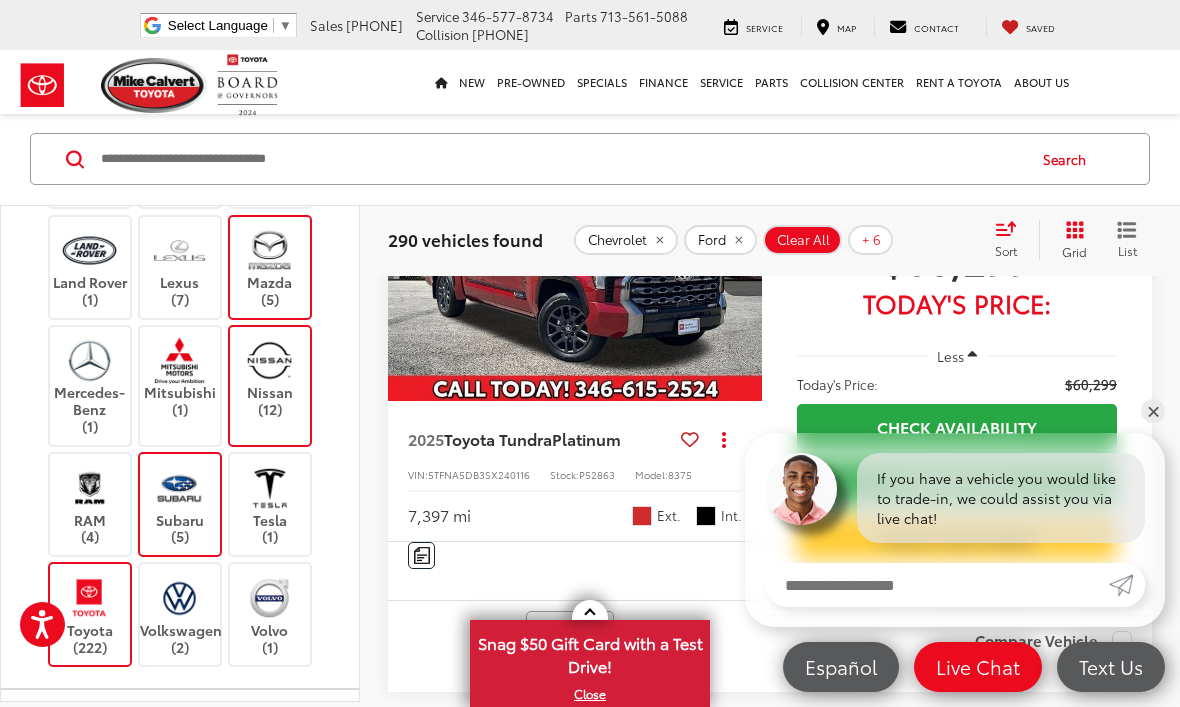 click 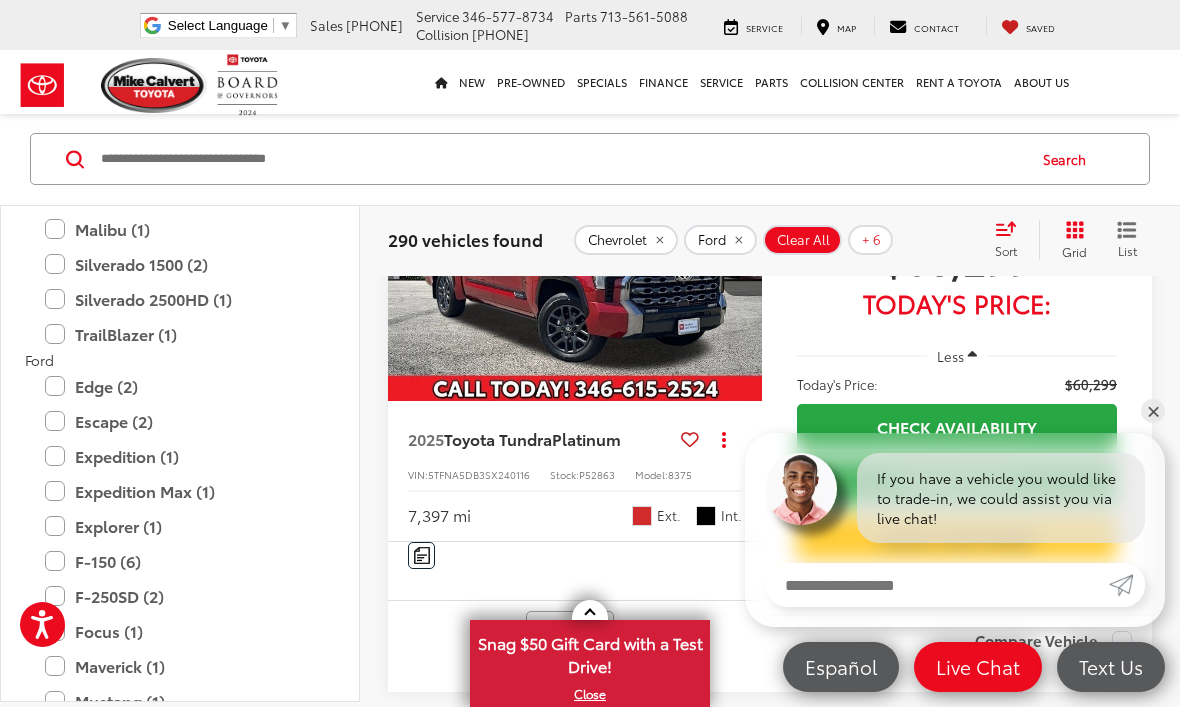 scroll, scrollTop: 1295, scrollLeft: 0, axis: vertical 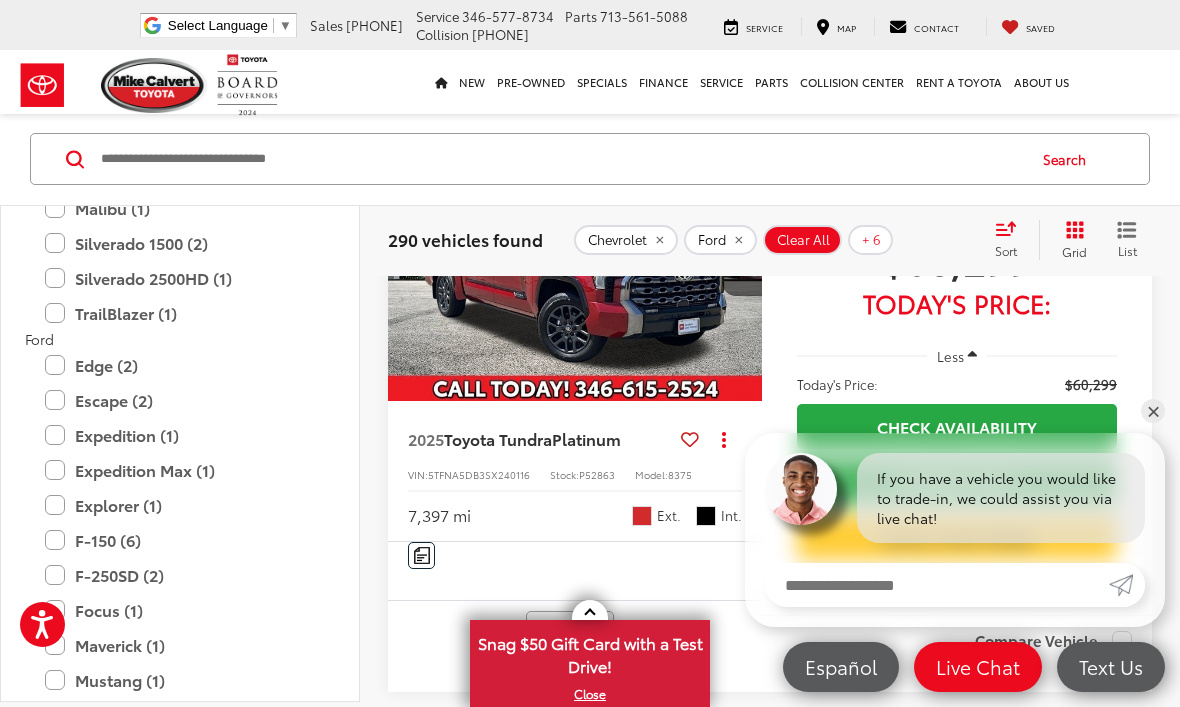 click on "Explorer (1)" at bounding box center (180, 505) 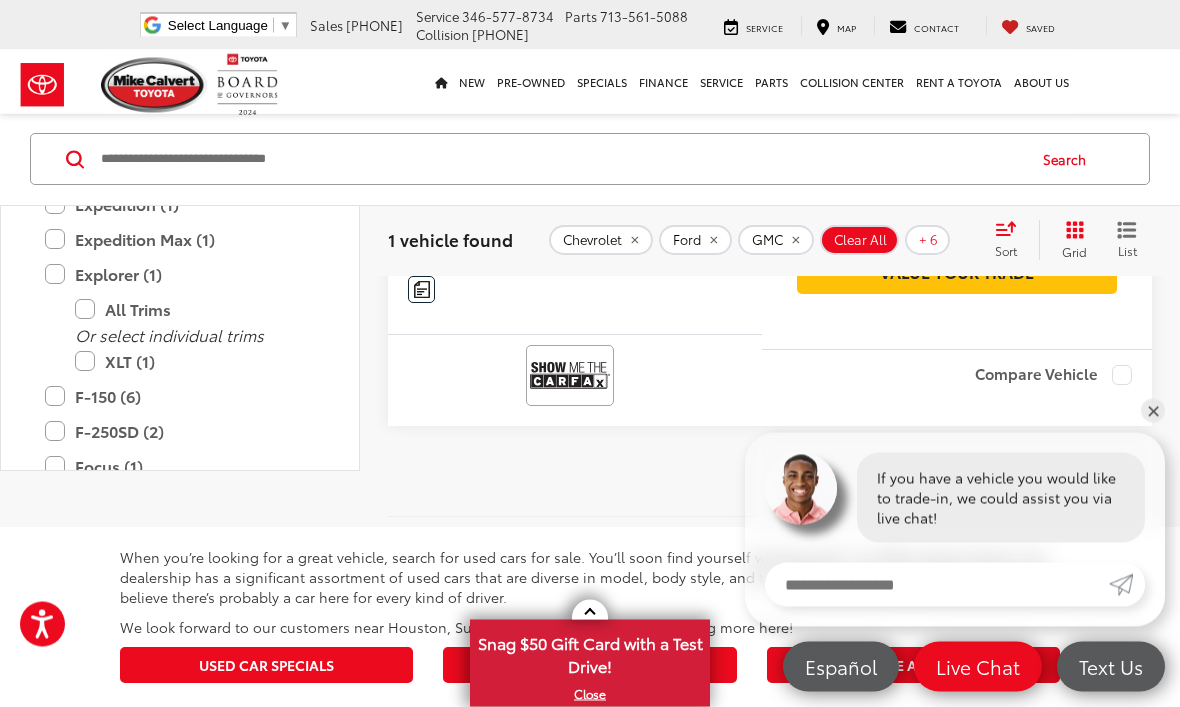scroll, scrollTop: 390, scrollLeft: 0, axis: vertical 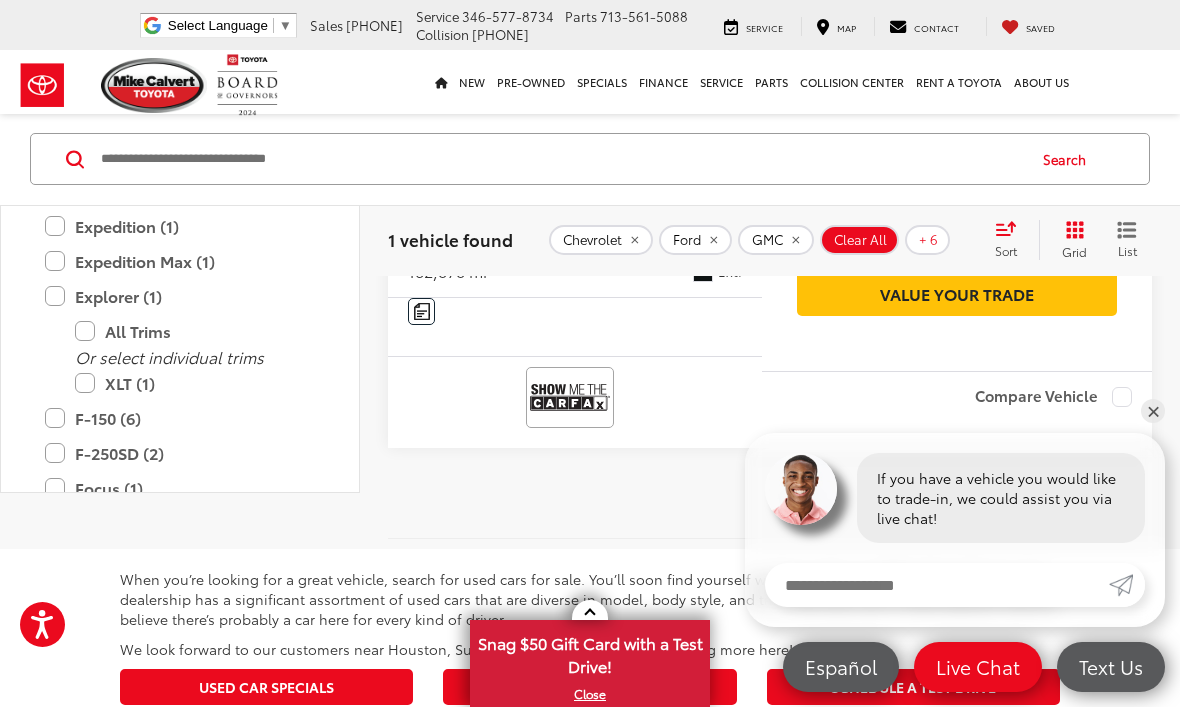 click on "1 / 23 2014  Ford Explorer  XLT &nbsp;
Copy Link Share Print View Details VIN:  [LICENSE_PLATE] Stock:  253872A Model:  K7D 162,878 mi Ext. Features Bluetooth® 3rd Row Seating Aux Input Keyless Entry Rear View Camera Satellite Radio Disclaimer More Details Comments Dealer Comments [PERSON] Calvert Toyota has been here in [CITY] for 35 years. Family owned and operated we have again been Nationally Recognized for outstanding Customer Service, Sales and Service. From the moment you contact us, you'll know our commitment to Customer Service is second to none. We strive to make your experience with [PERSON] Calvert Toyota a good one - for the life of your vehicle. Whether you need to Purchase, Finance, or Service a New or Pre-Owned car, you've come to the right place. It will be a pleasure to serve you. Awards:   * 2014 KBB.com 5-Year Cost to Own Awards   * 2014 KBB.com Brand Image Awards Reviews: More...
$8,991
Today's Price:" 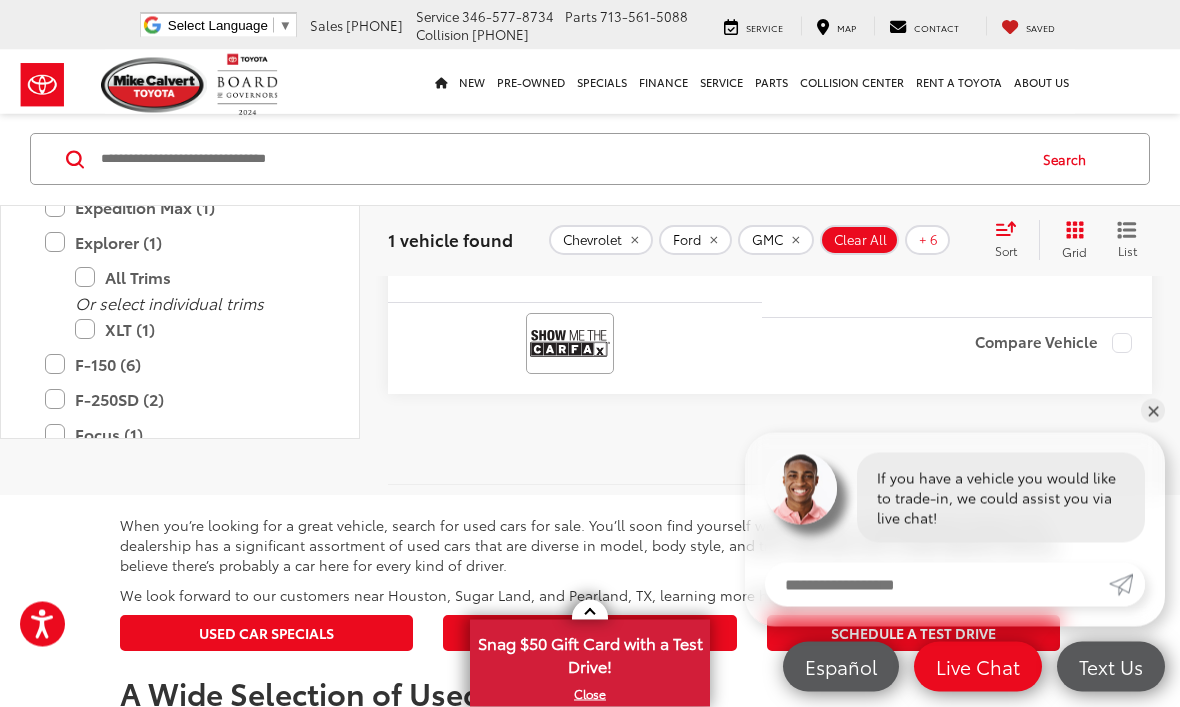 scroll, scrollTop: 417, scrollLeft: 0, axis: vertical 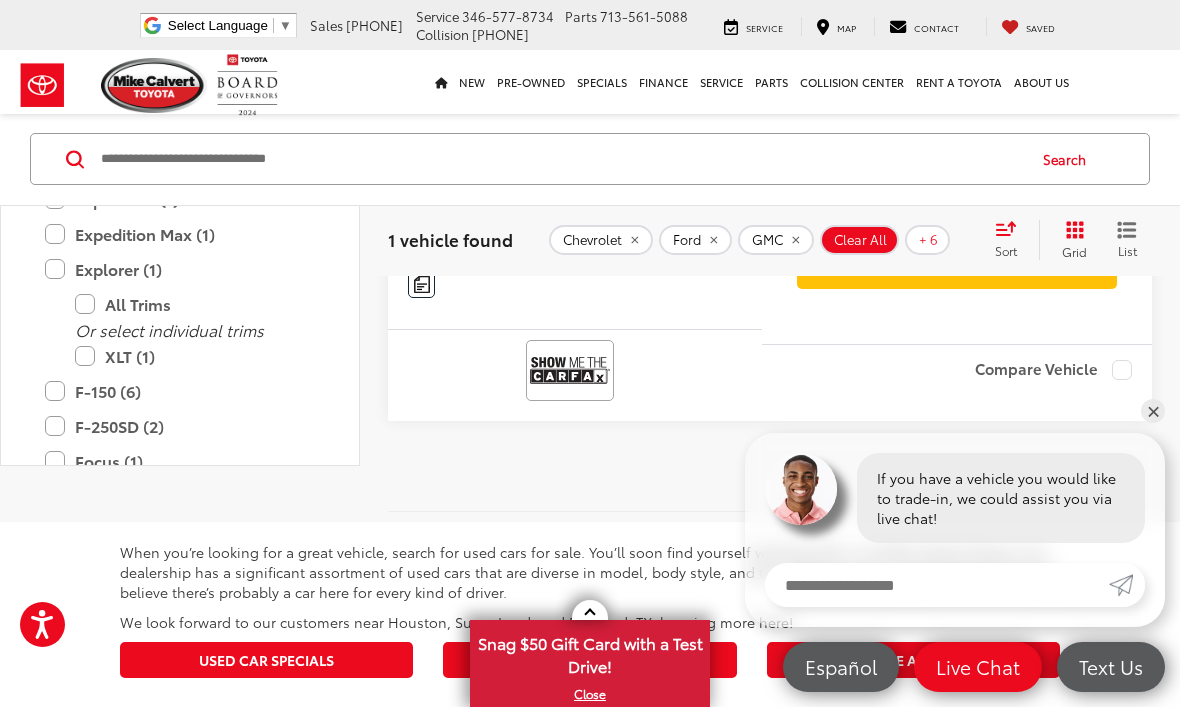 click on "Year Make  Ford   (1)   Acura   (0)   Alfa Romeo   (0)   Audi   (0)   BMW   (0)   Buick   (0)   Cadillac   (0)   Chevrolet   (0)   Chrysler   (0)   Dodge   (0)   GMC   (0)   Honda   (0)   Hyundai   (0)   Jeep   (0)   Kia   (0)   Land Rover   (0)   Lexus   (0)   Mazda   (0)   Mercedes-Benz   (0)   Mitsubishi   (0)   Nissan   (0)   RAM   (0)   Subaru   (0)   Tesla   (0)   Toyota   (0)   Volkswagen   (0)   Volvo   (0)  Model & Trim Chevrolet Equinox (3)  All Trims Or select individual trims LT (2)  LS (1)  Malibu (1)  All Trims Or select individual trims LT 1LT (1)  Silverado 1500 (2)  All Trims Or select individual trims LT LT1 (1)  LTZ (1)  Silverado 2500HD (1)  All Trims Or select individual trims LTZ (1)  TrailBlazer (1)  All Trims Or select individual trims LT (1)  Ford Edge (2)  All Trims Or select individual trims SEL (2)  Escape (2)  All Trims Or select individual trims SE (2)  Expedition (1)  All Trims Or select individual trims XLT (1)  Expedition Max (1)  All Trims Or select individual trims XLT (1)" at bounding box center (180, 246) 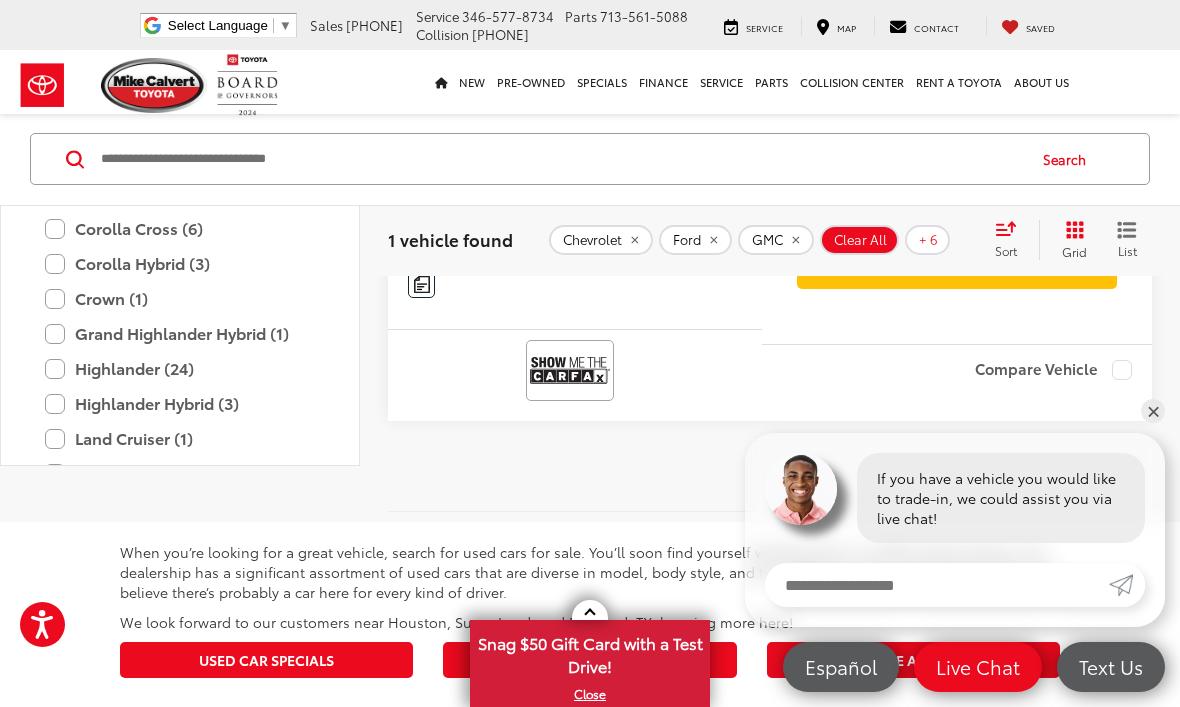 scroll, scrollTop: 2889, scrollLeft: 0, axis: vertical 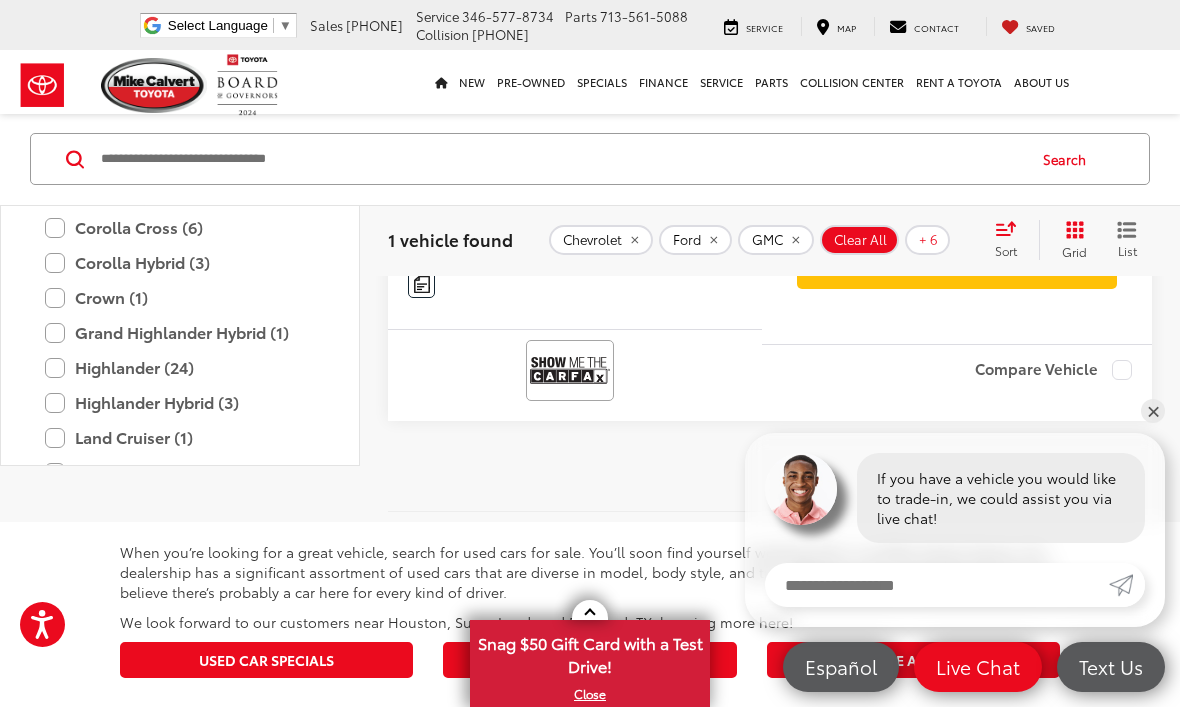 click on "Highlander (24)" at bounding box center (180, 368) 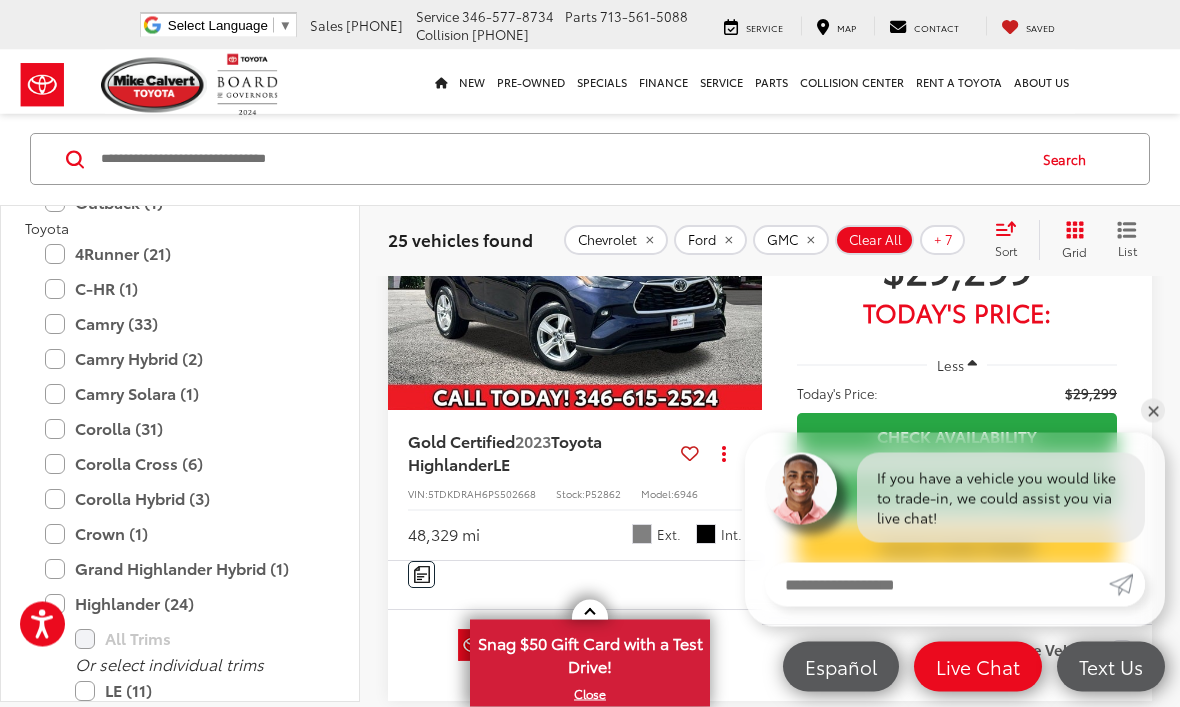 scroll, scrollTop: 777, scrollLeft: 0, axis: vertical 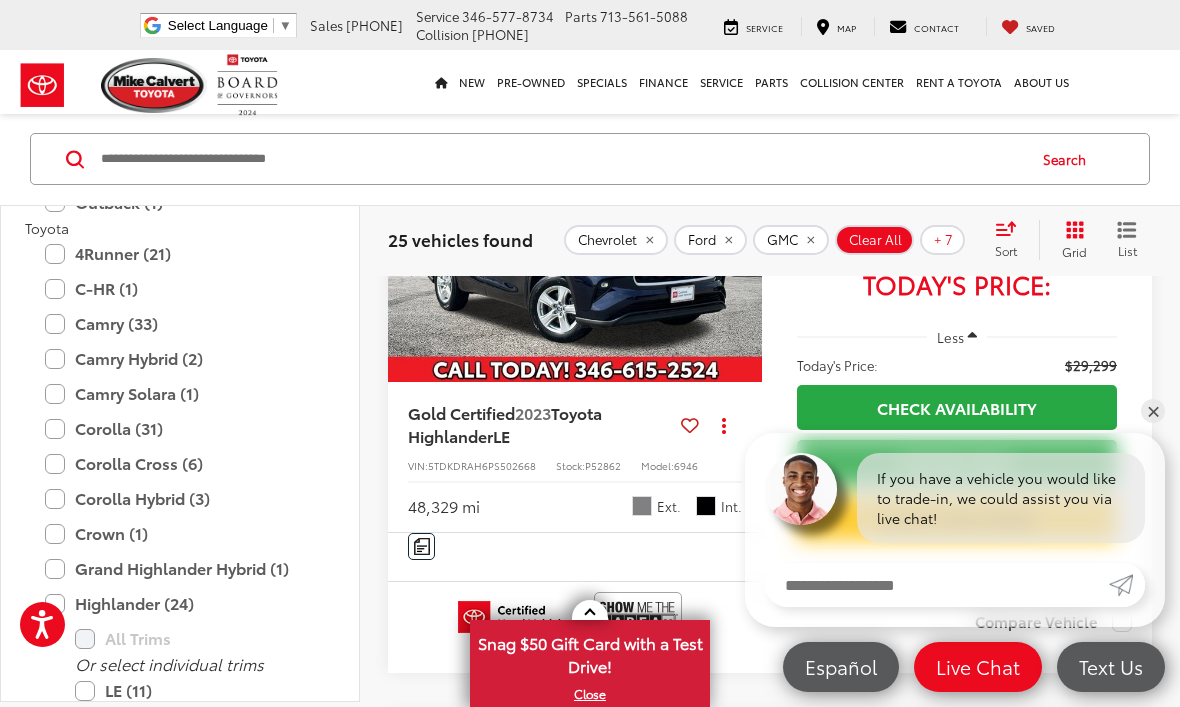 click on "Chevrolet Equinox (3)  All Trims Or select individual trims LT (2)  LS (1)  Malibu (1)  All Trims Or select individual trims LT 1LT (1)  Silverado 1500 (2)  All Trims Or select individual trims LT LT1 (1)  LTZ (1)  Silverado 2500HD (1)  All Trims Or select individual trims LTZ (1)  TrailBlazer (1)  All Trims Or select individual trims LT (1)  Ford Edge (2)  All Trims Or select individual trims SEL (2)  Escape (2)  All Trims Or select individual trims SE (2)  Expedition (1)  All Trims Or select individual trims XLT (1)  Expedition Max (1)  All Trims Or select individual trims XLT (1)  Explorer (1)  All Trims Or select individual trims XLT (1)  F-150 (6)  All Trims Or select individual trims XLT (4)  King Ranch (1)  XL (1)  F-250SD (2)  All Trims Or select individual trims King Ranch (1)  Lariat (1)  Focus (1)  All Trims Or select individual trims SE (1)  Maverick (1)  All Trims Or select individual trims XL (1)  Mustang (1)  All Trims Or select individual trims GT Premium (1)  Ranger (1)  All Trims XLT (1)" at bounding box center (180, -15) 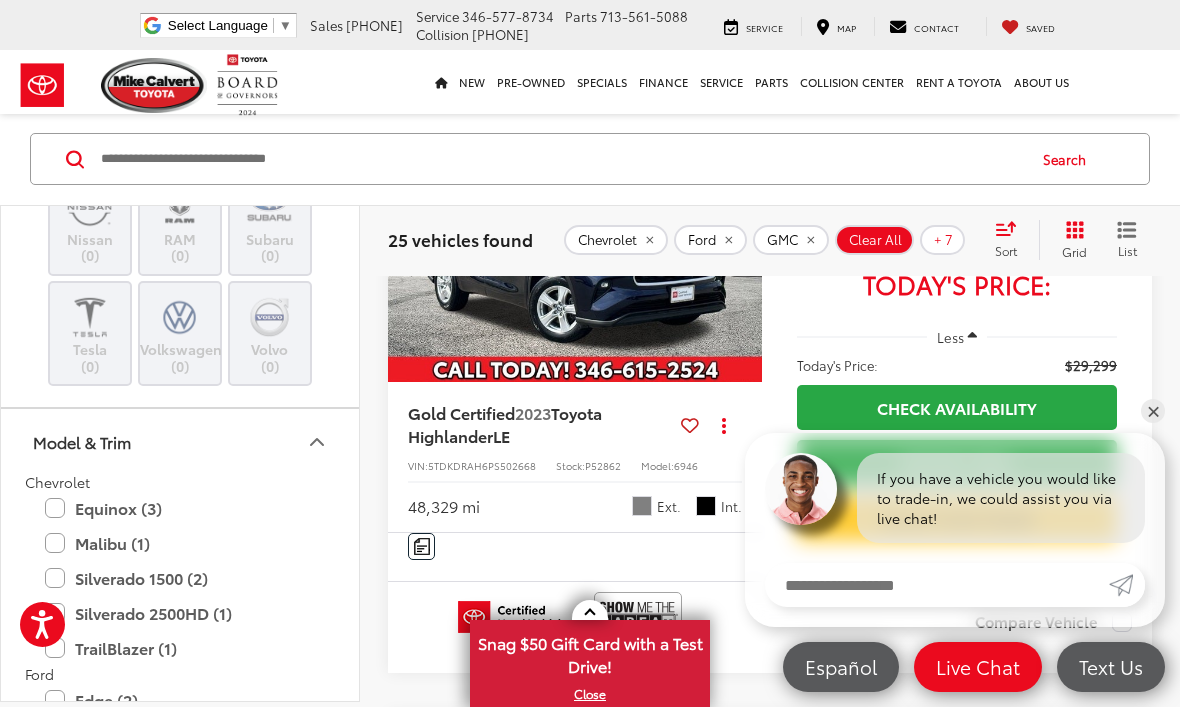 scroll, scrollTop: 962, scrollLeft: 0, axis: vertical 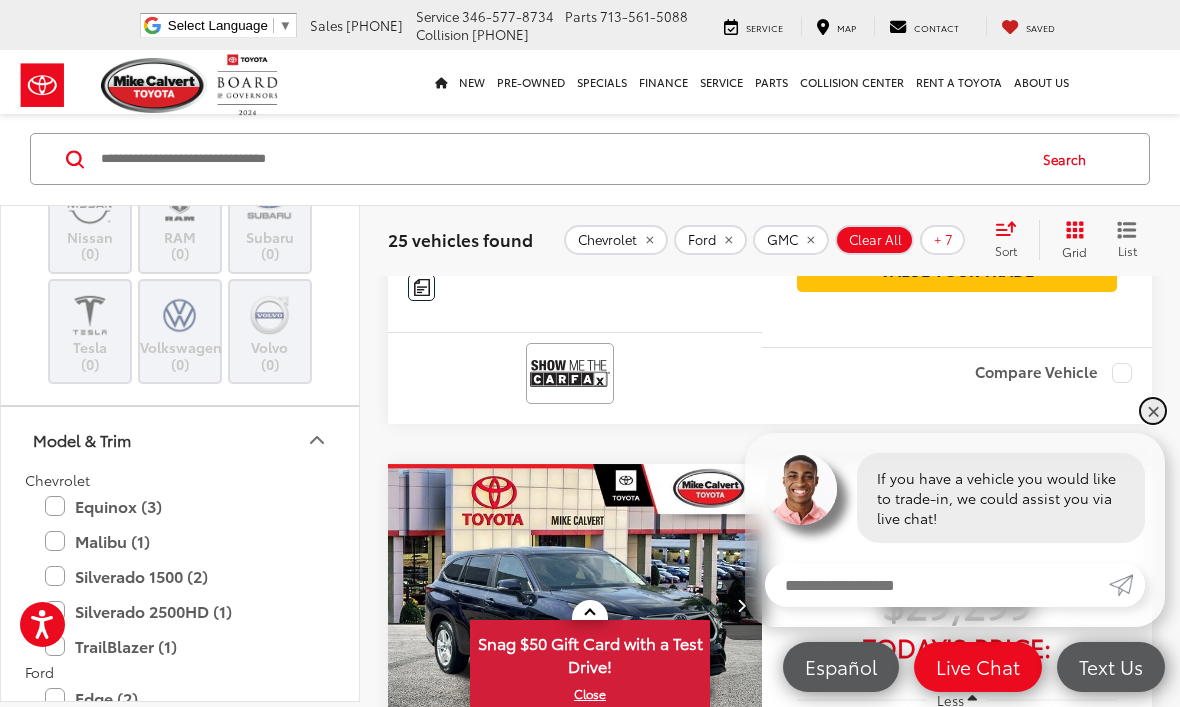 click on "✕" at bounding box center [1153, 411] 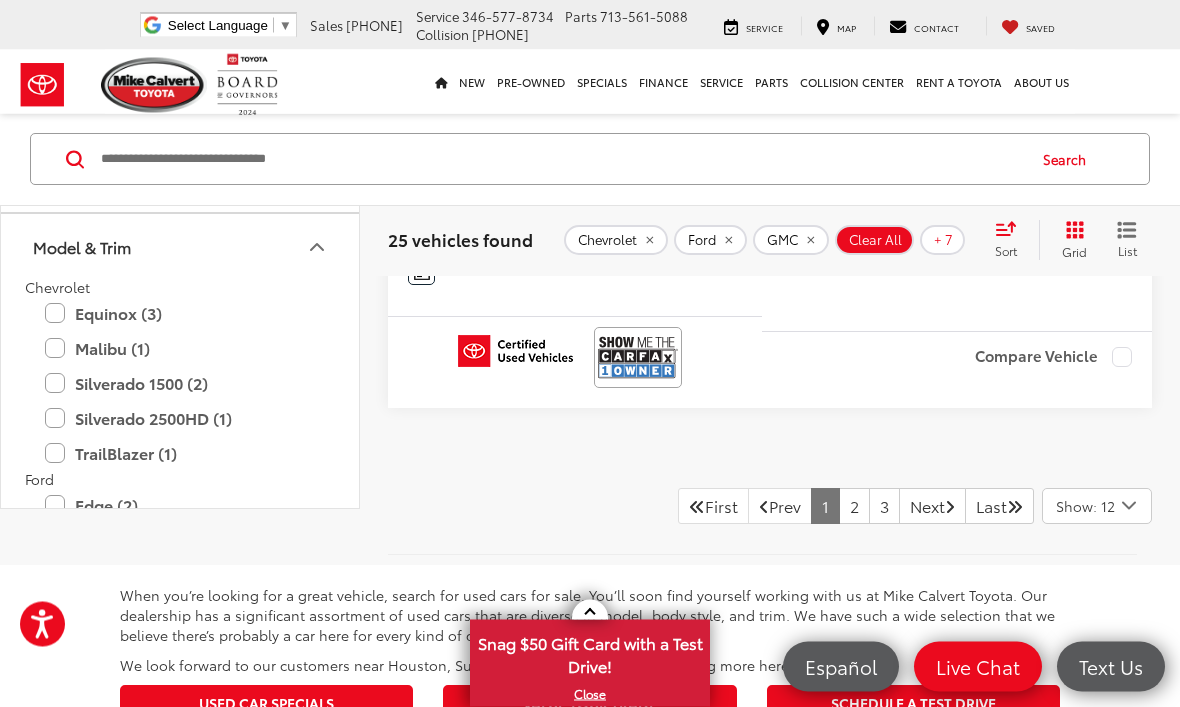 scroll, scrollTop: 7178, scrollLeft: 0, axis: vertical 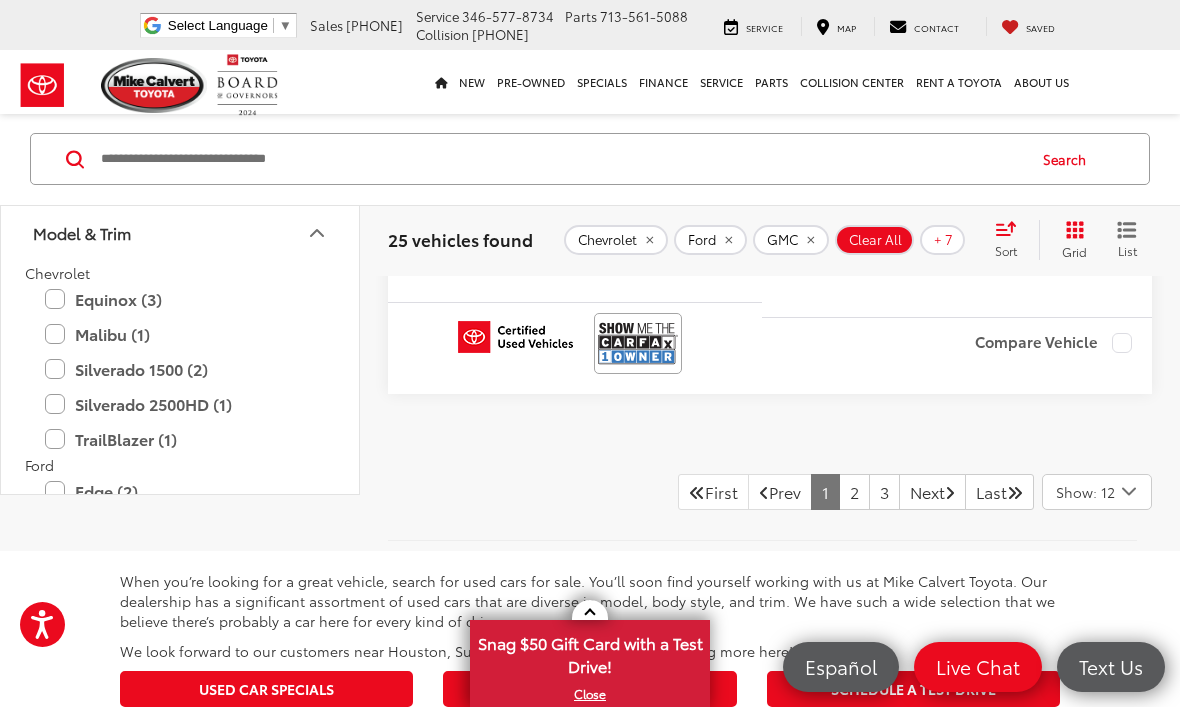 click on "2" at bounding box center [854, 492] 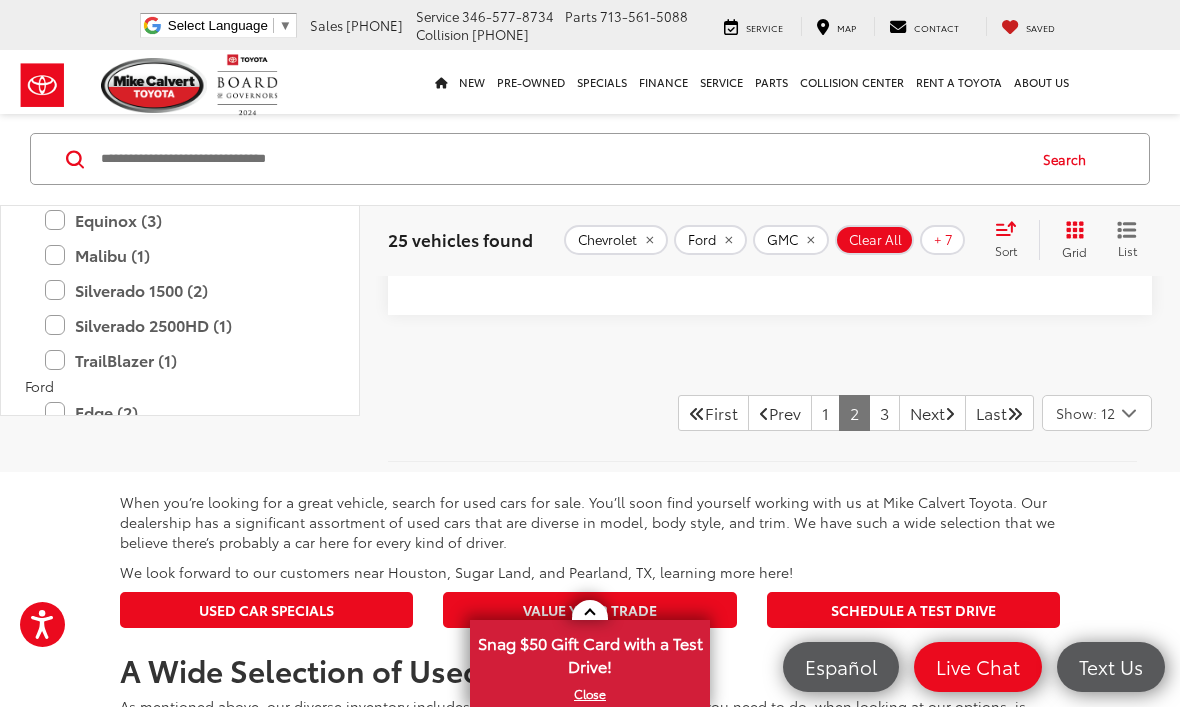 scroll, scrollTop: 7316, scrollLeft: 0, axis: vertical 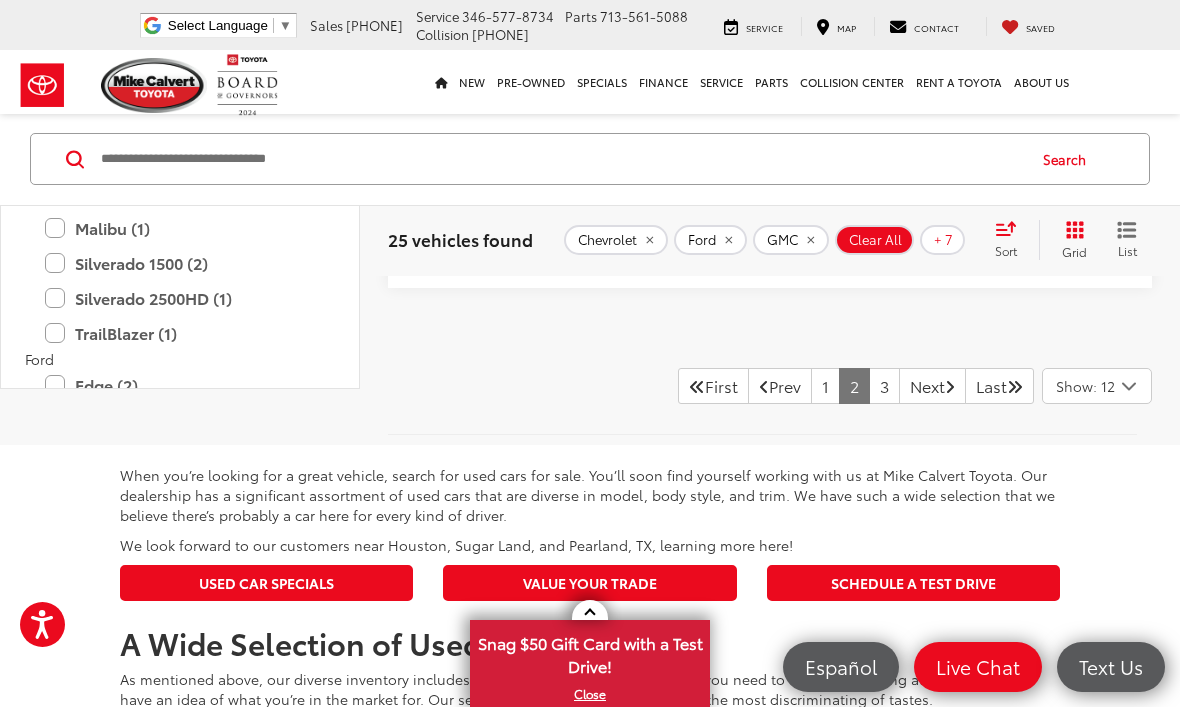 click on "3" at bounding box center (884, 386) 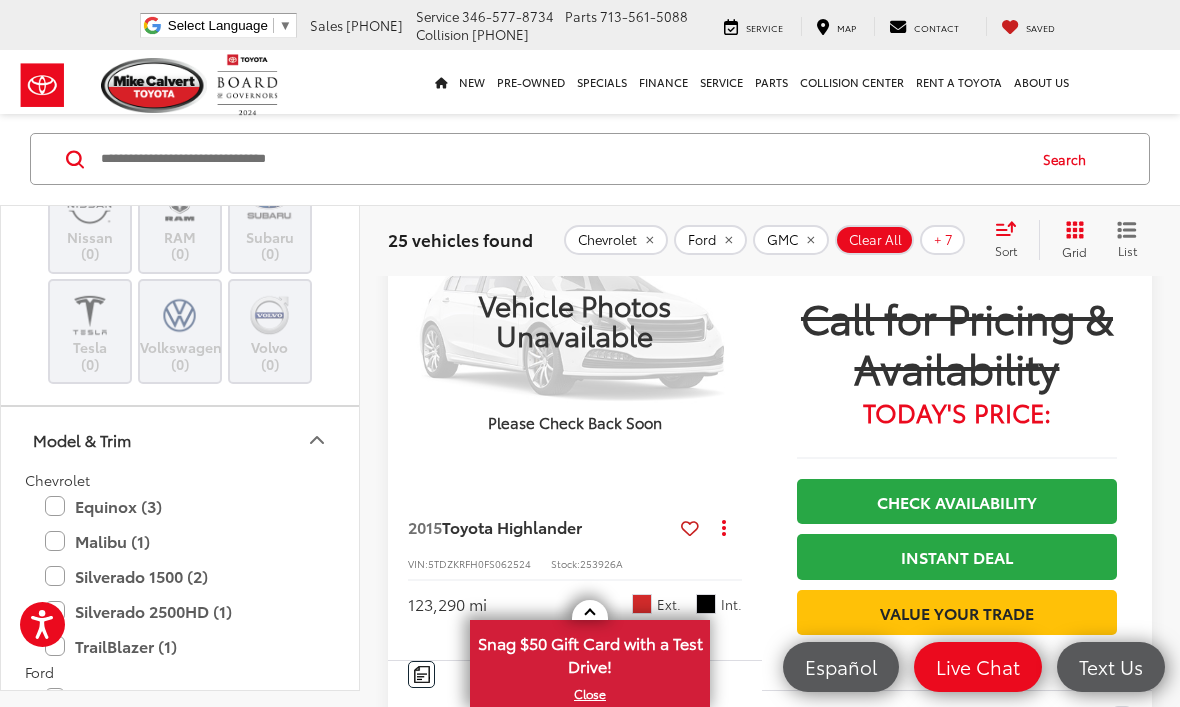 scroll, scrollTop: 0, scrollLeft: 0, axis: both 